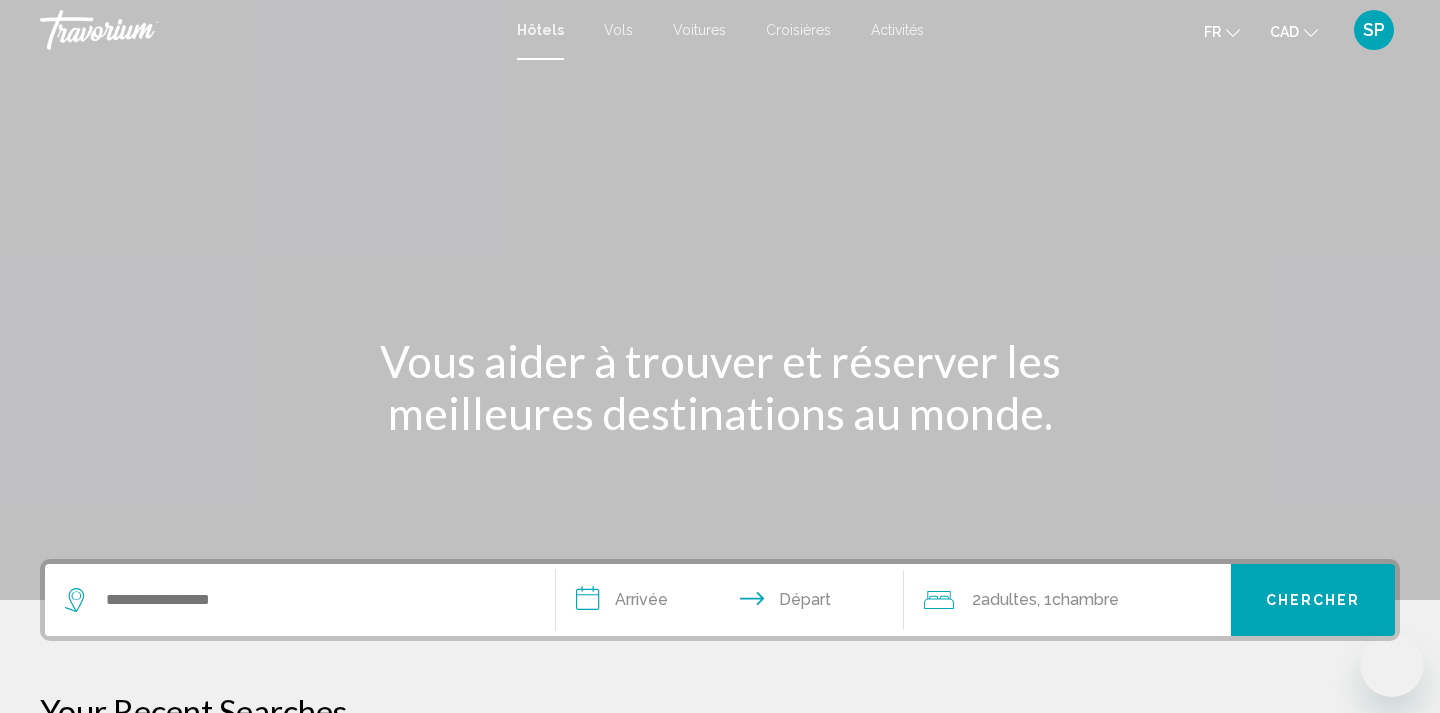 scroll, scrollTop: 0, scrollLeft: 0, axis: both 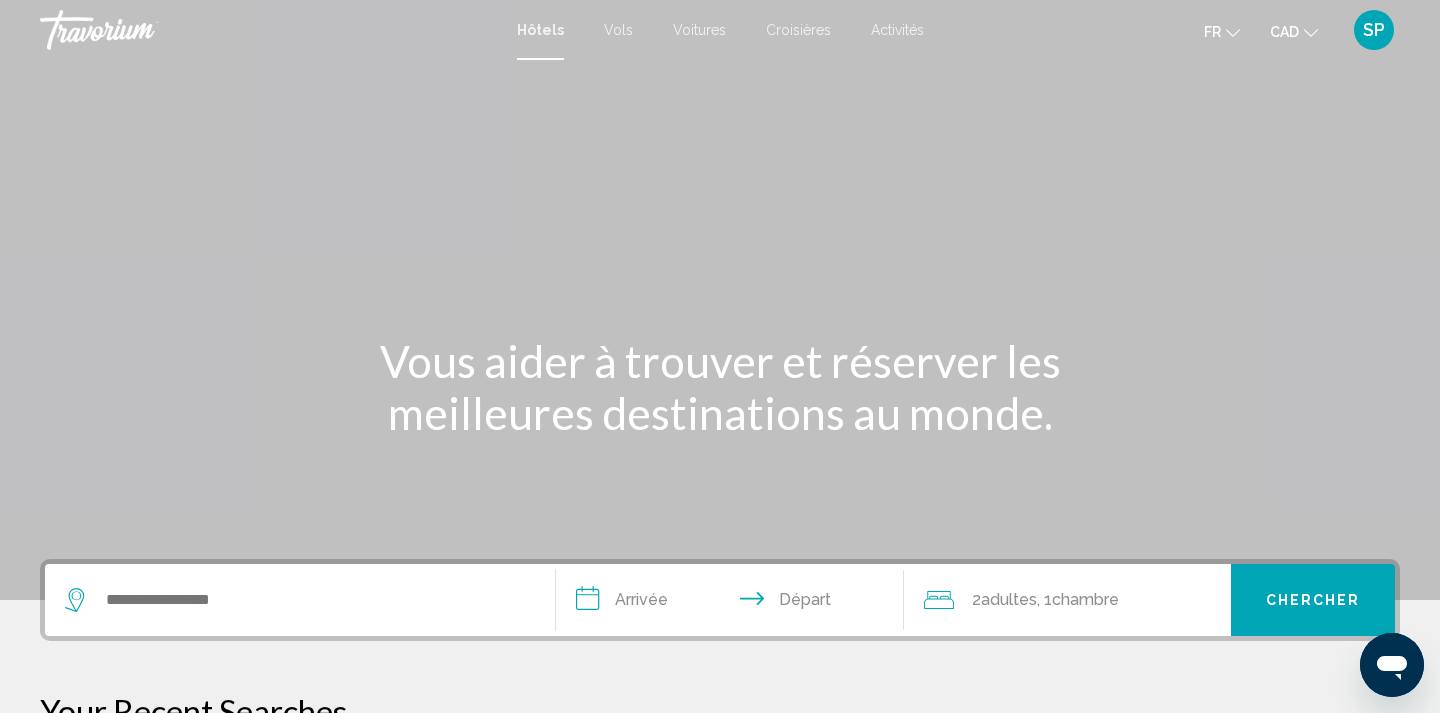 click on "SP" at bounding box center [1374, 30] 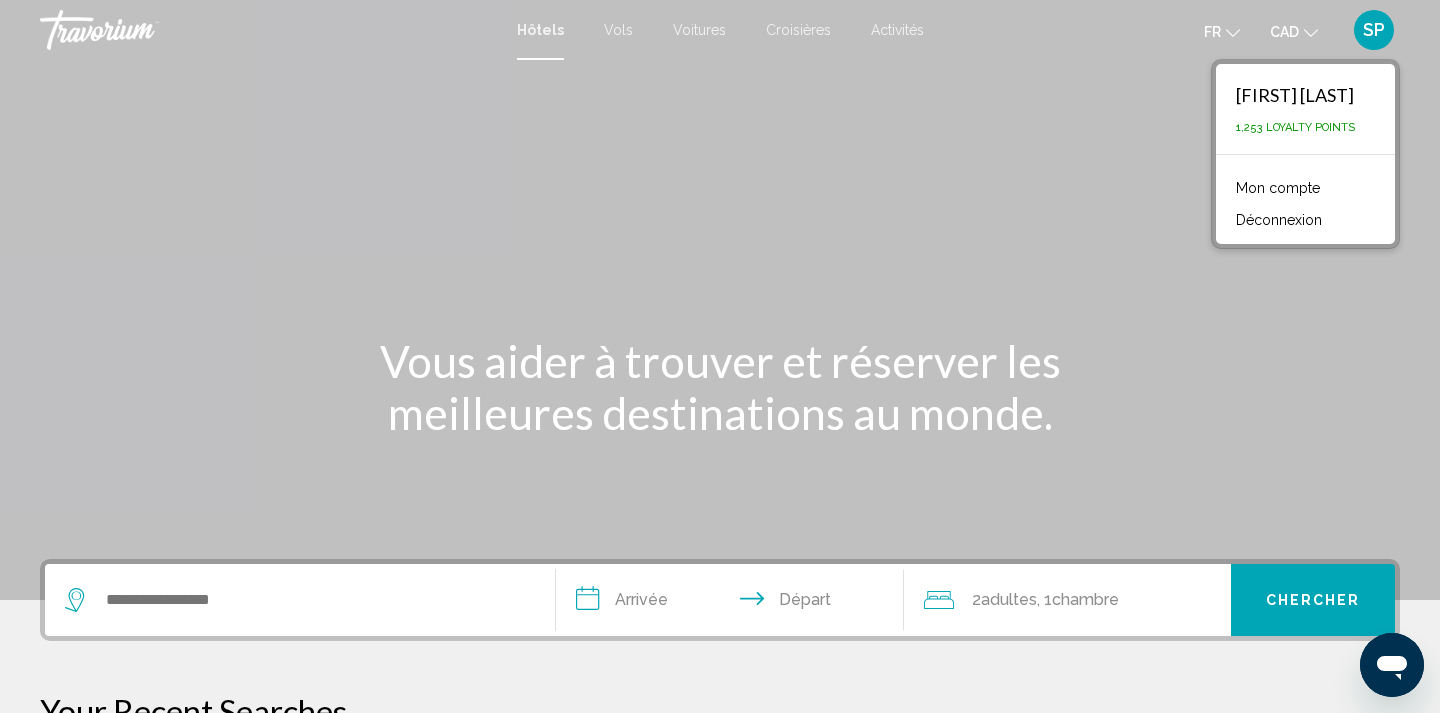 click at bounding box center (720, 300) 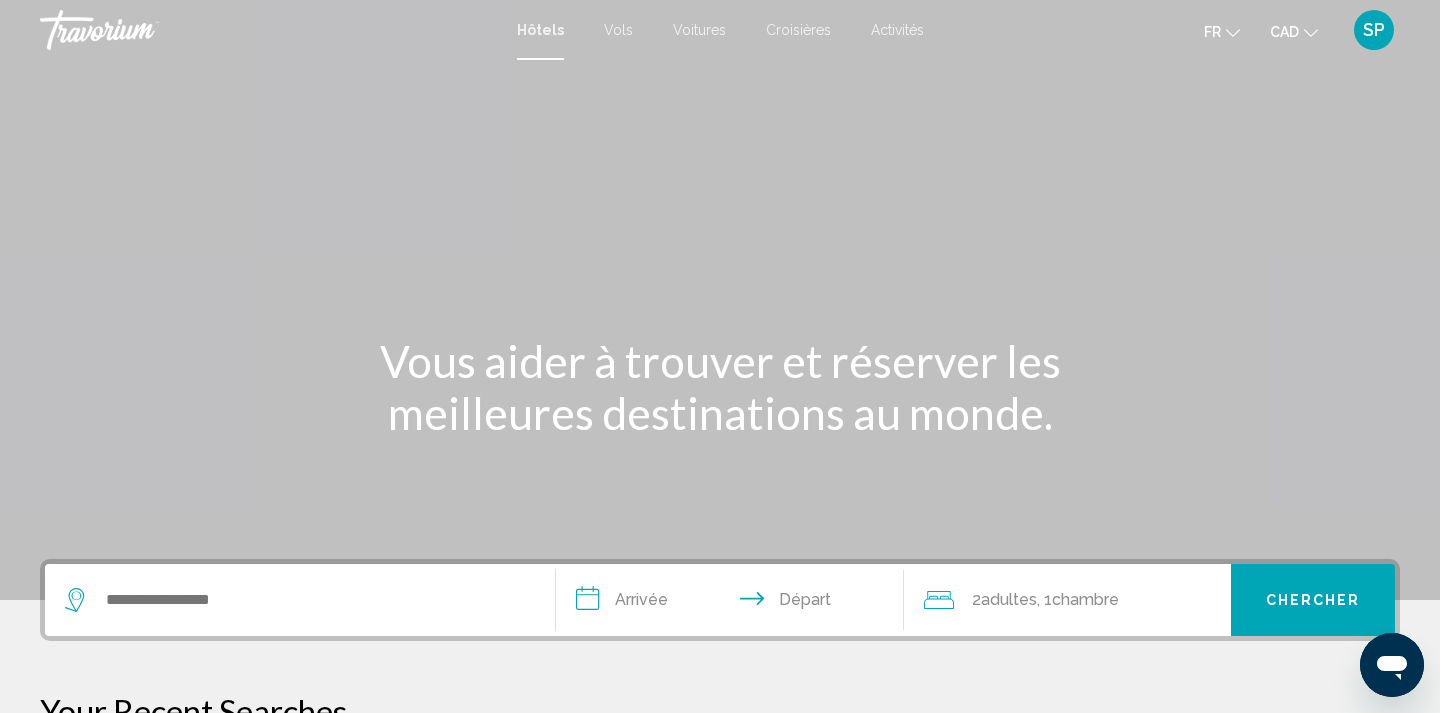 click on "Hôtels" at bounding box center (540, 30) 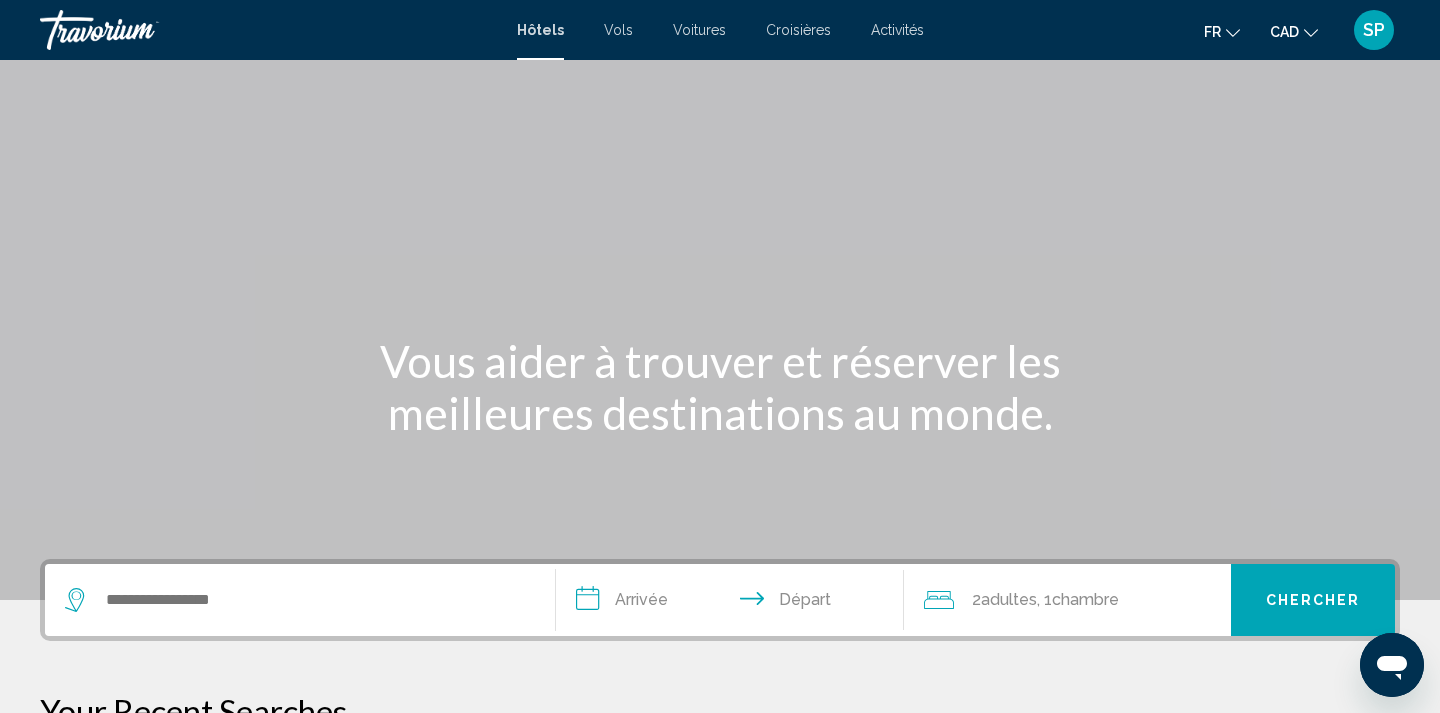 scroll, scrollTop: 306, scrollLeft: 0, axis: vertical 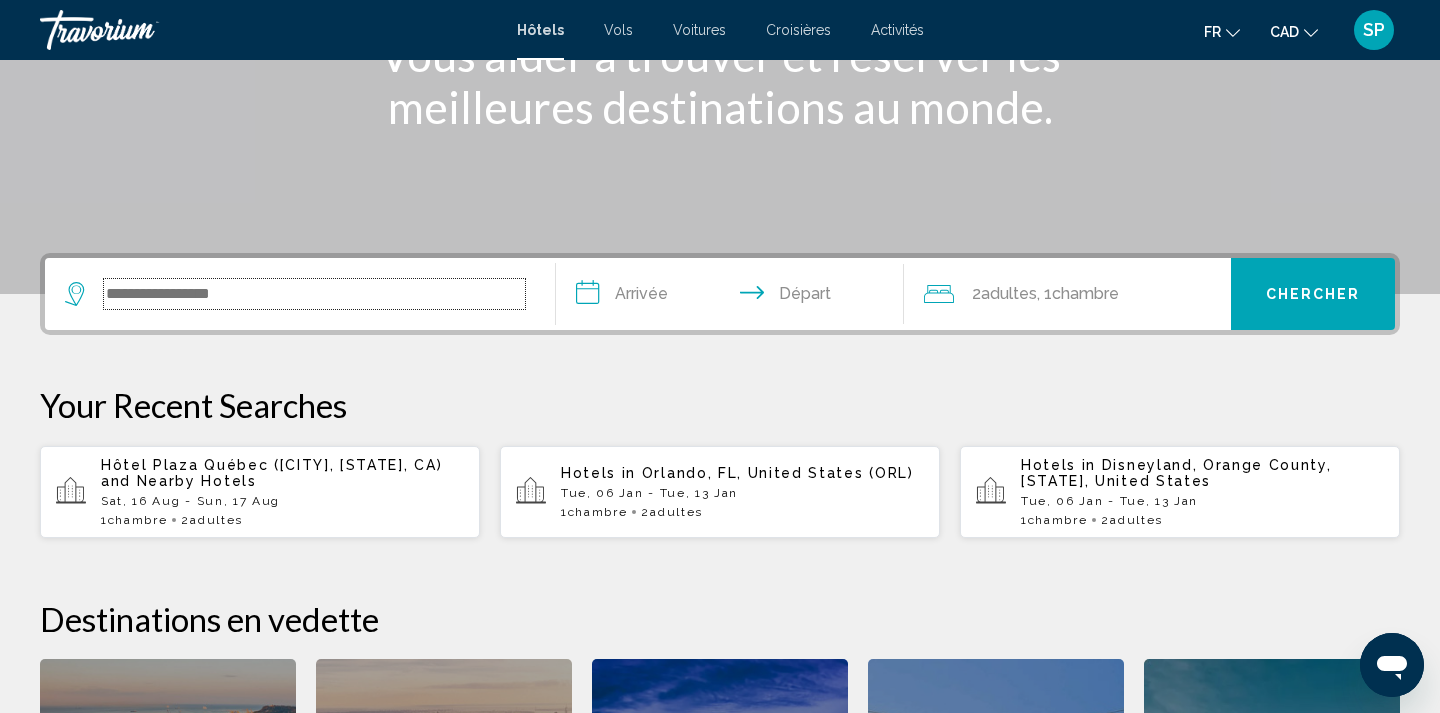 click at bounding box center (314, 294) 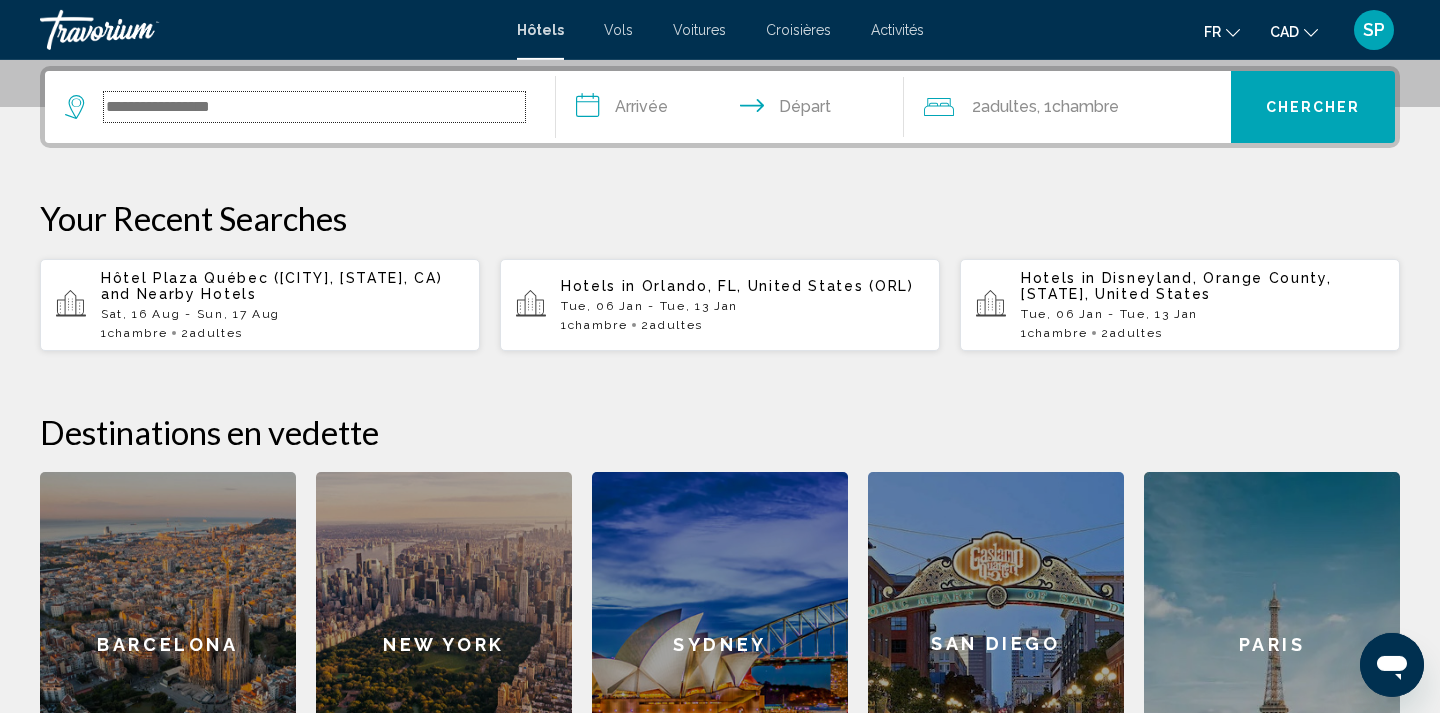 scroll, scrollTop: 494, scrollLeft: 0, axis: vertical 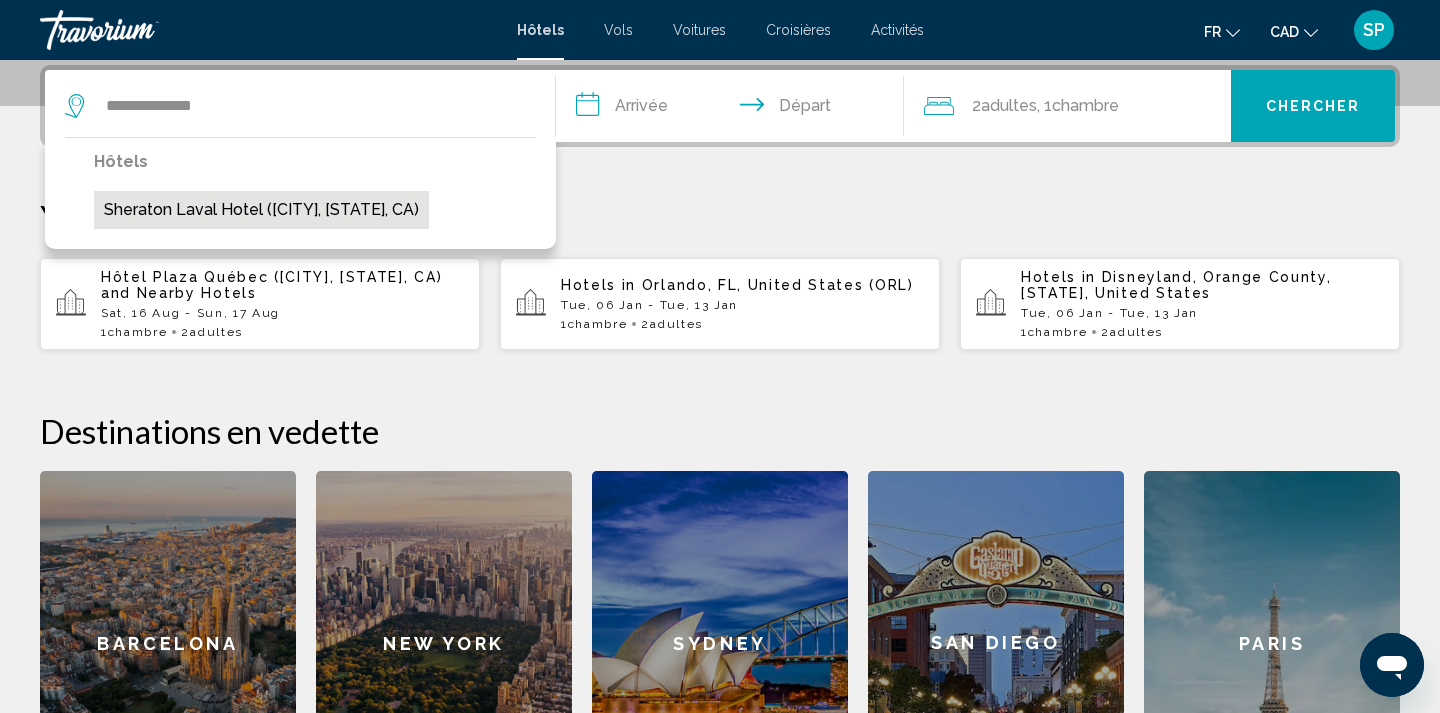 click on "[BRAND] [CITY] Hotel ([CITY], [STATE], [COUNTRY])" at bounding box center (261, 210) 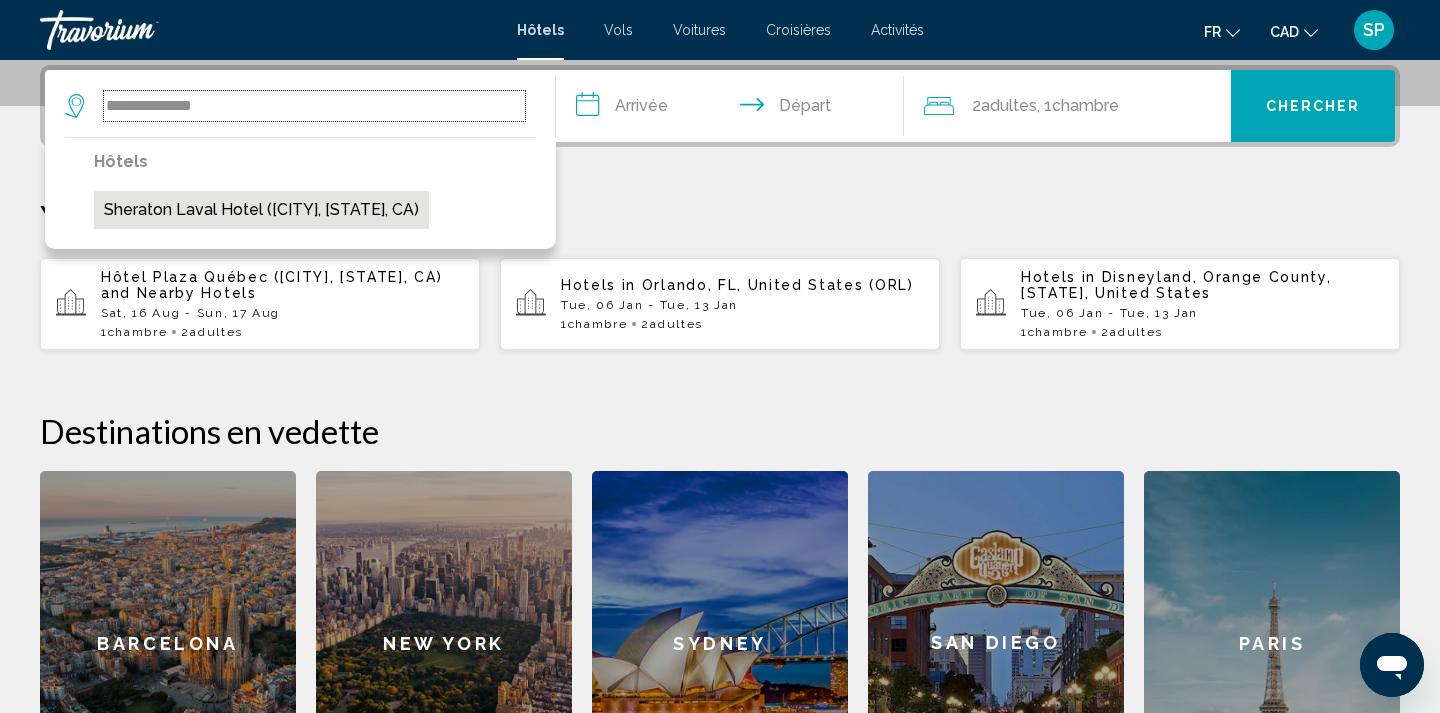 type on "**********" 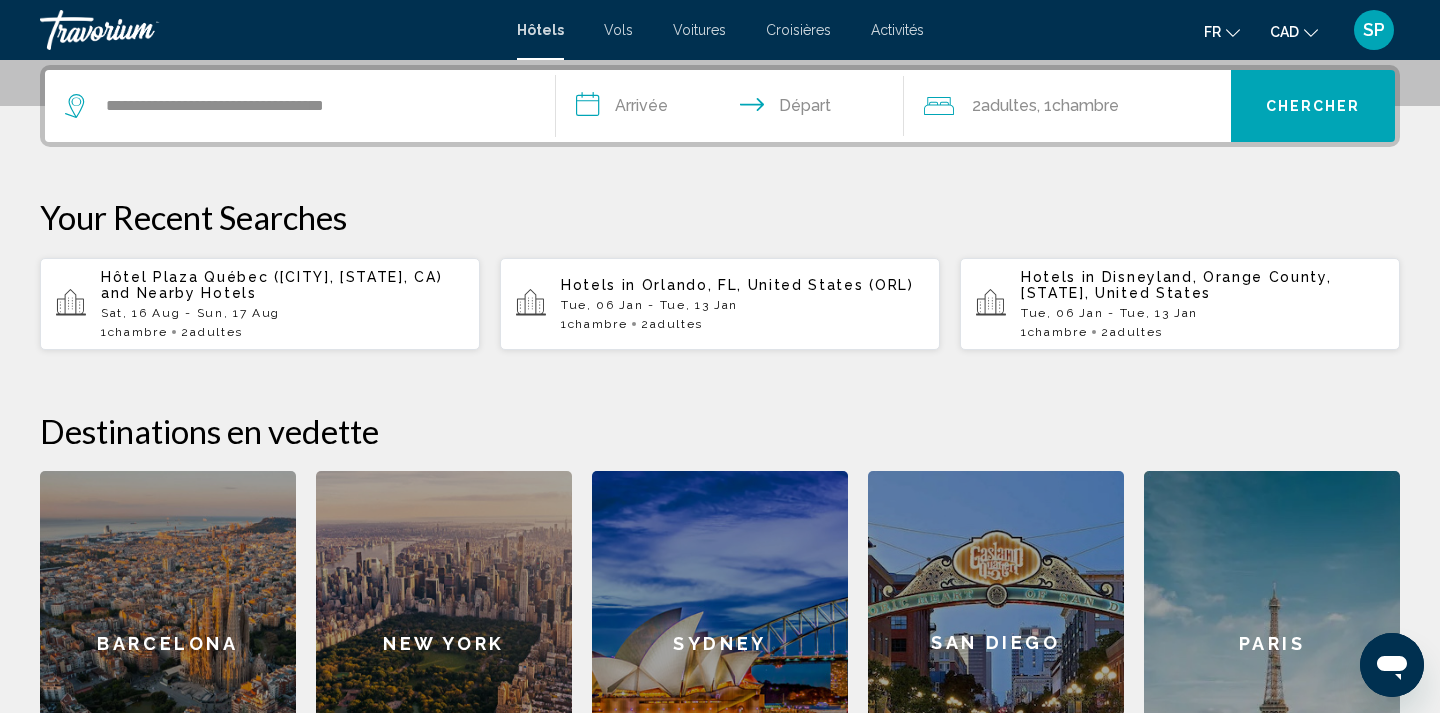 click on "**********" at bounding box center (734, 109) 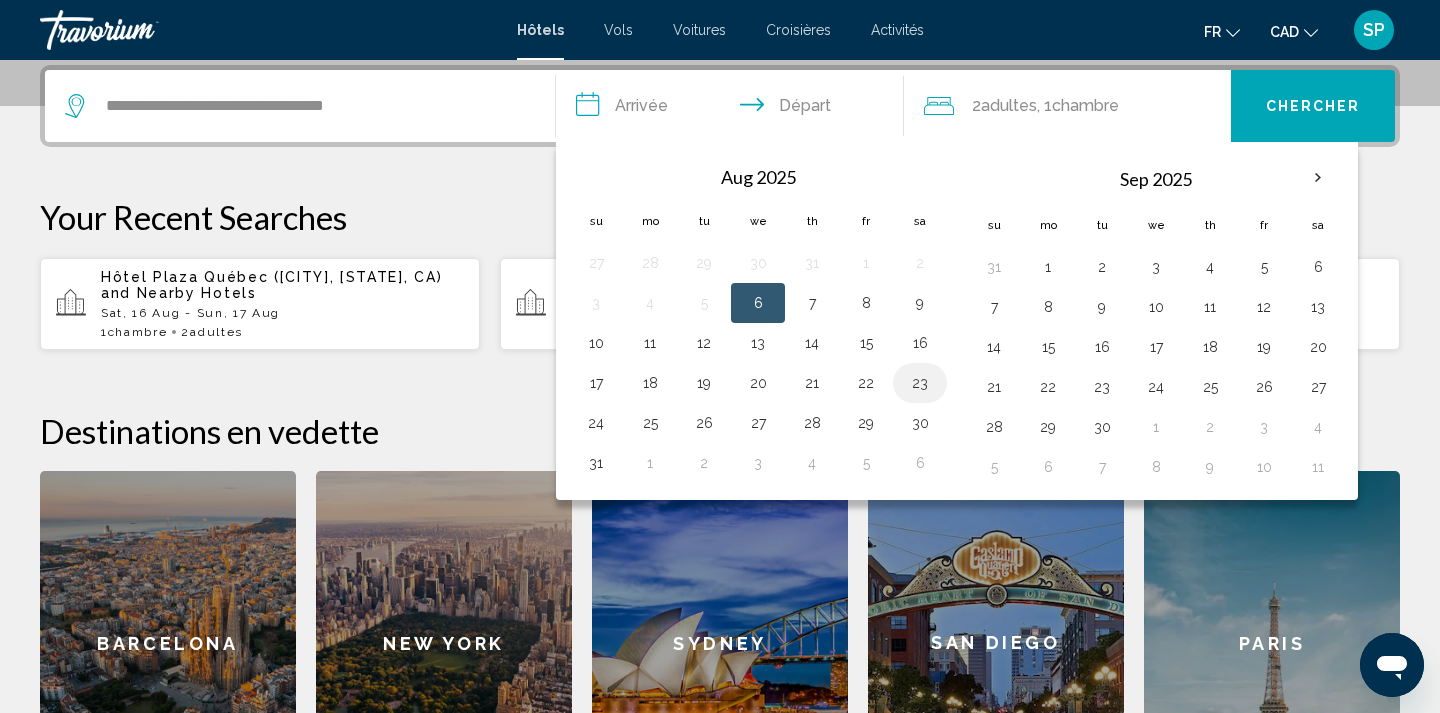 drag, startPoint x: 857, startPoint y: 385, endPoint x: 932, endPoint y: 383, distance: 75.026665 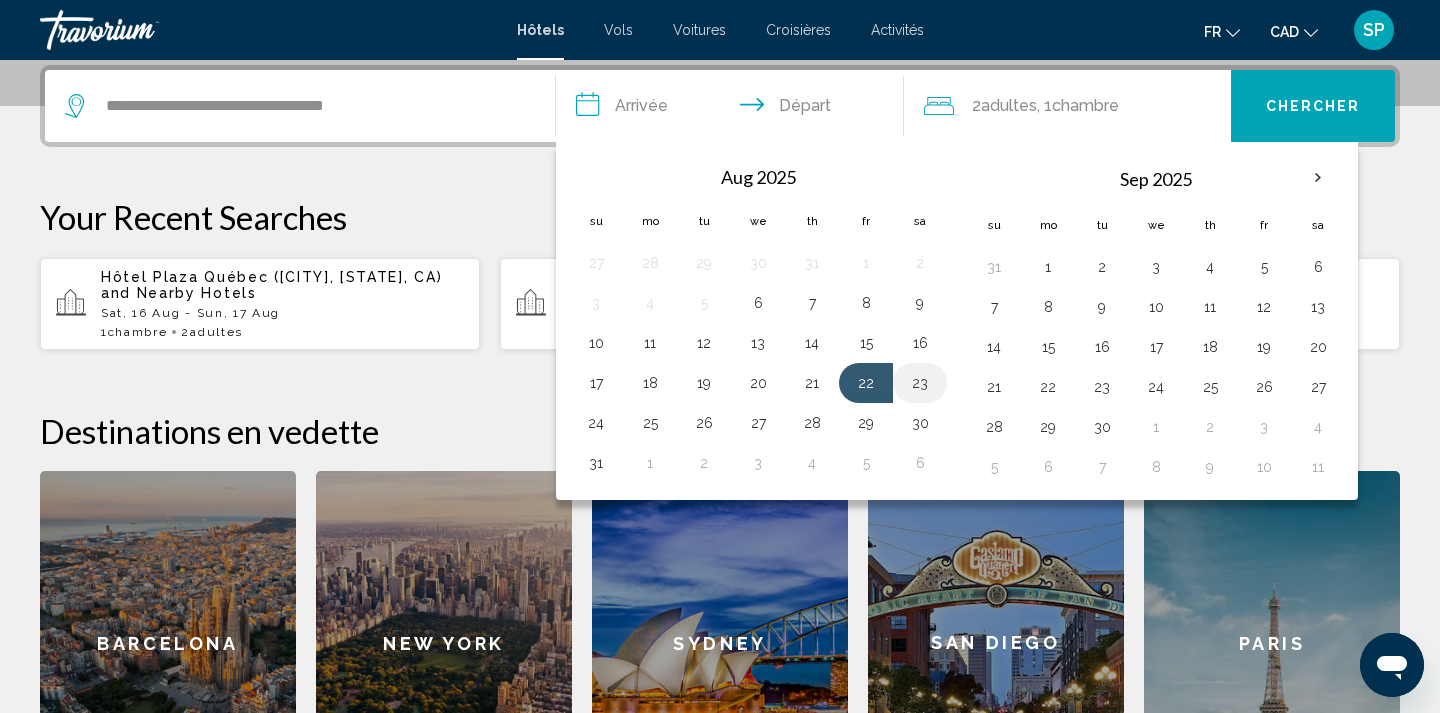 click on "23" at bounding box center [920, 383] 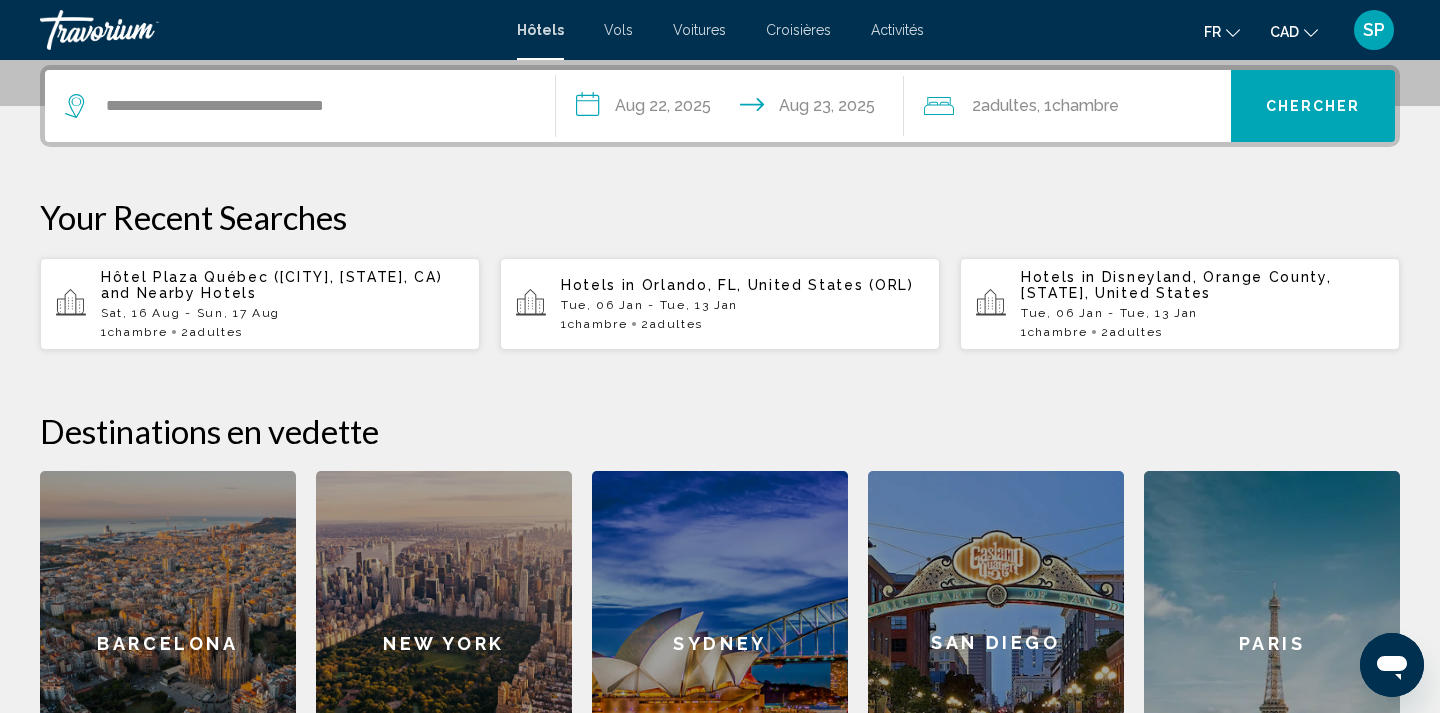 click on "Chercher" at bounding box center [1313, 107] 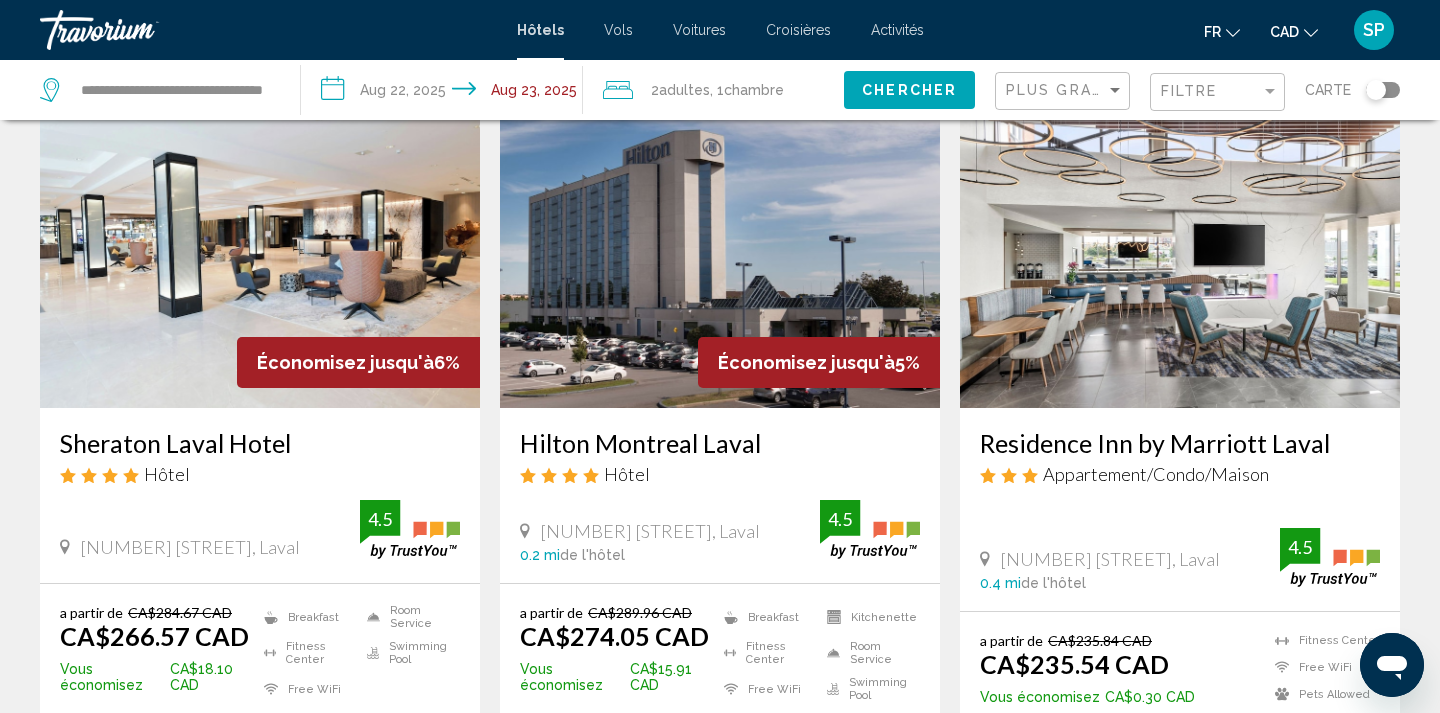 scroll, scrollTop: 204, scrollLeft: 0, axis: vertical 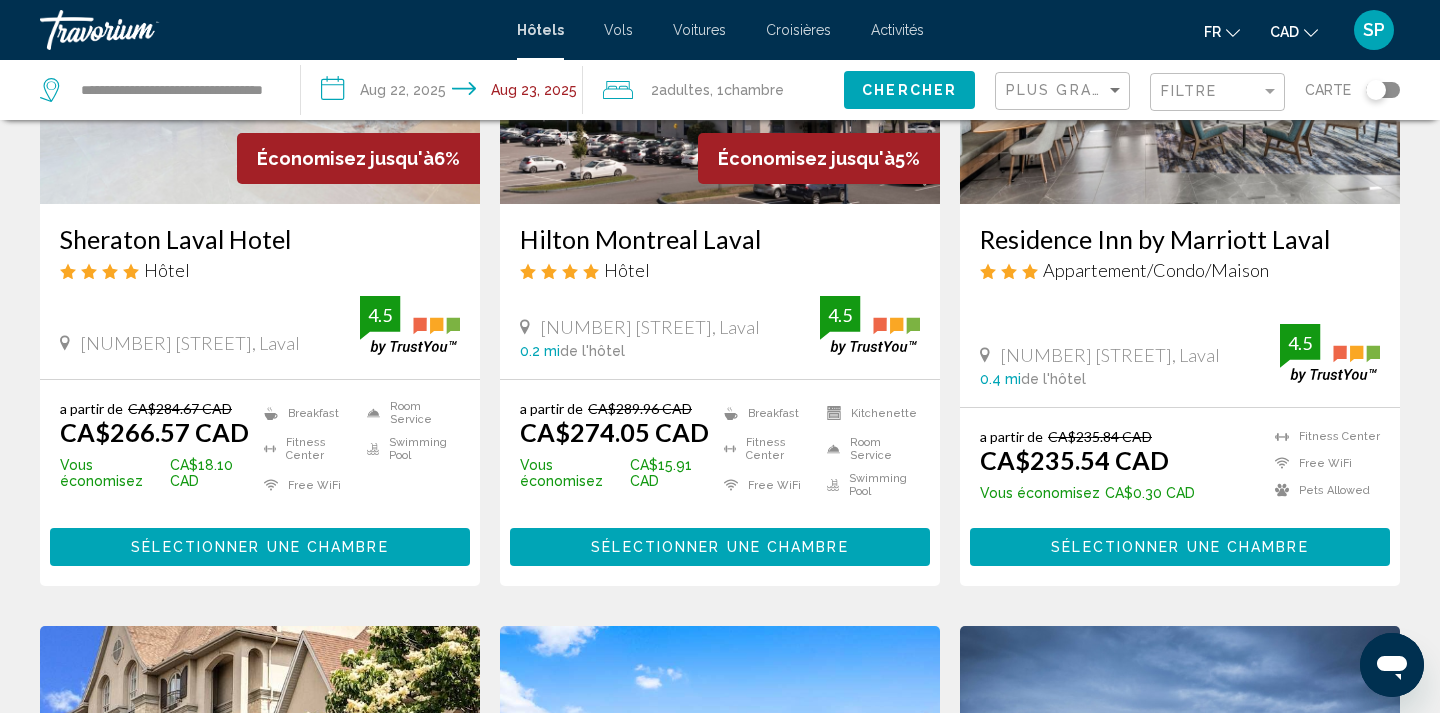 click on "Sélectionner une chambre" at bounding box center (259, 548) 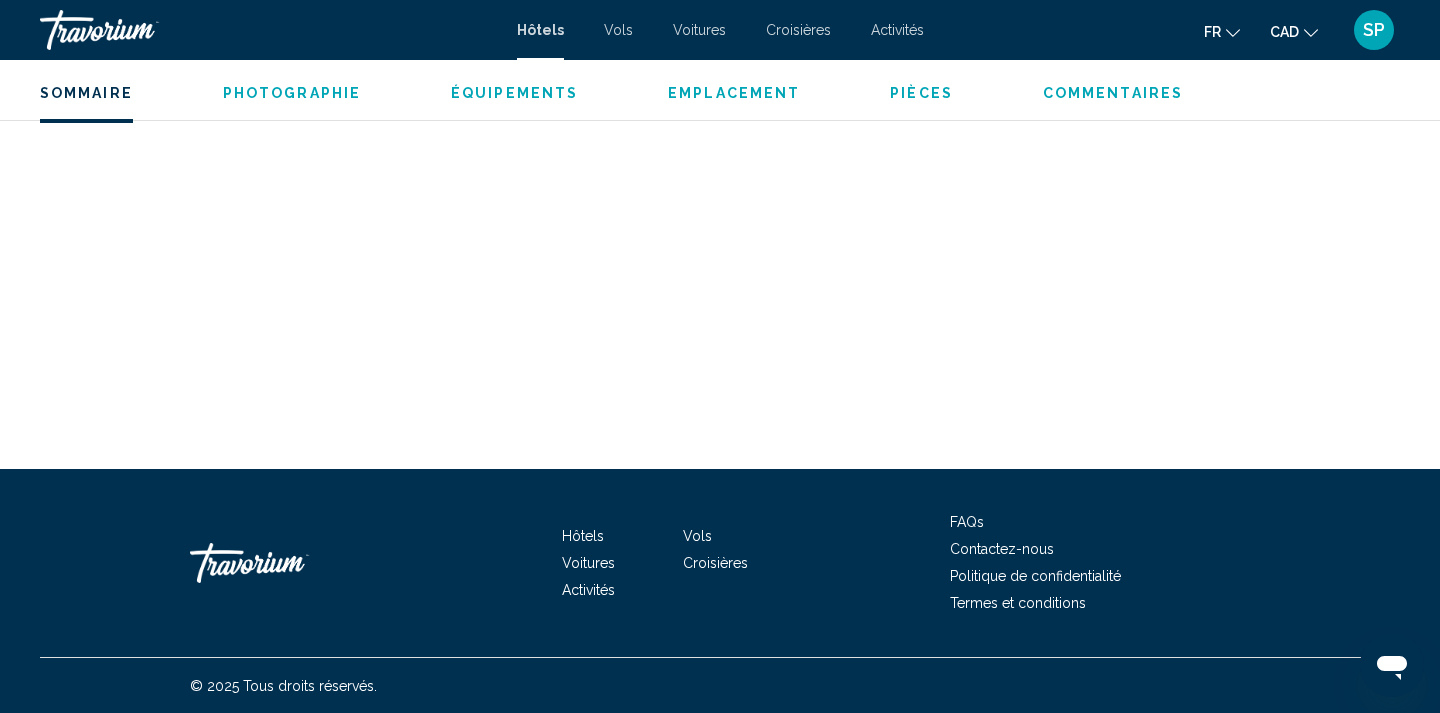 scroll, scrollTop: 6741, scrollLeft: 0, axis: vertical 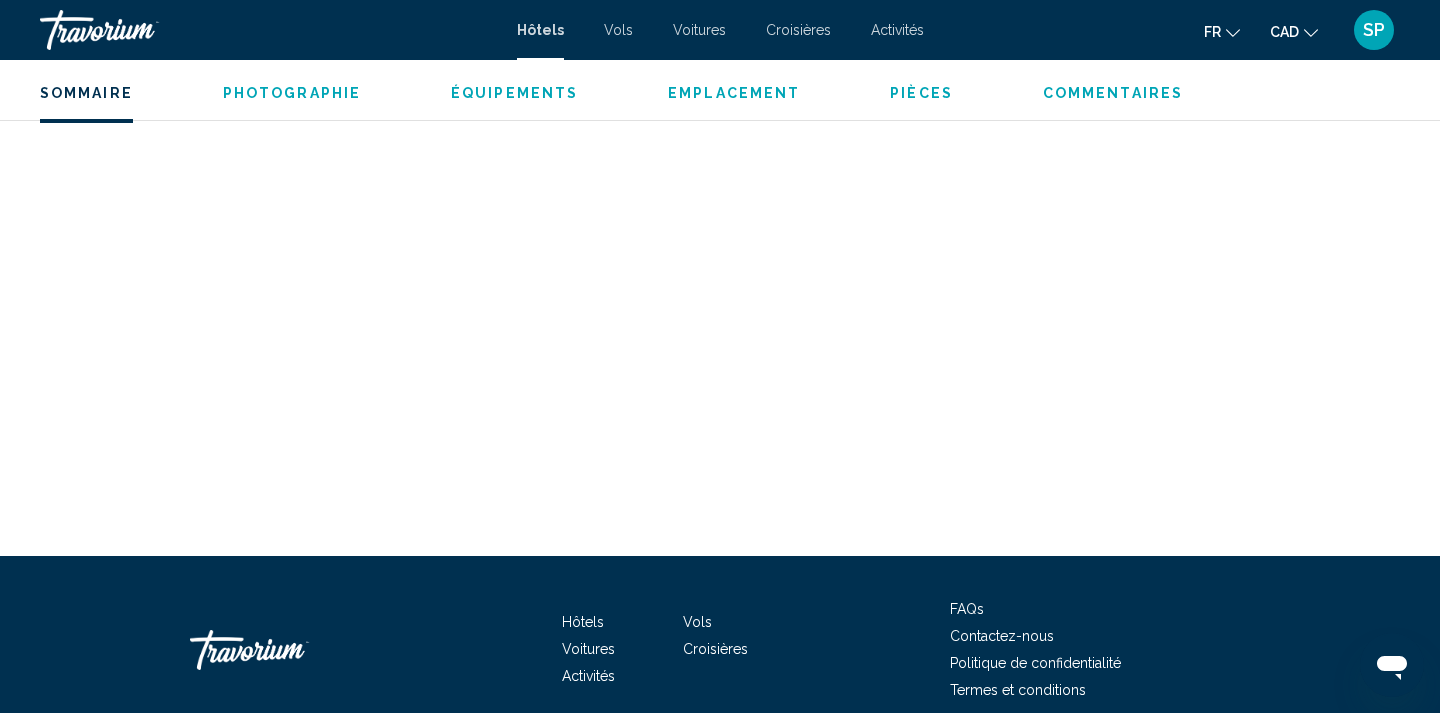 click on "Sommaire" at bounding box center [86, 93] 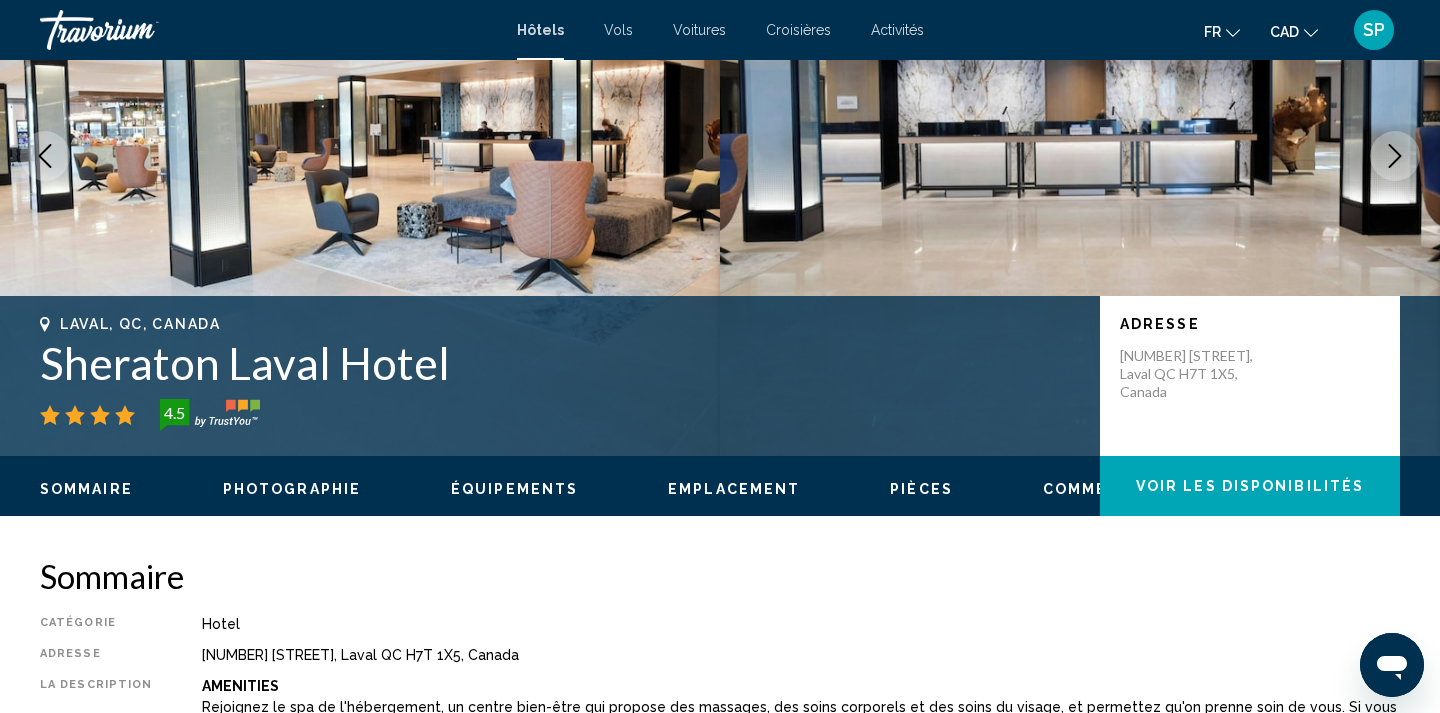 scroll, scrollTop: 0, scrollLeft: 0, axis: both 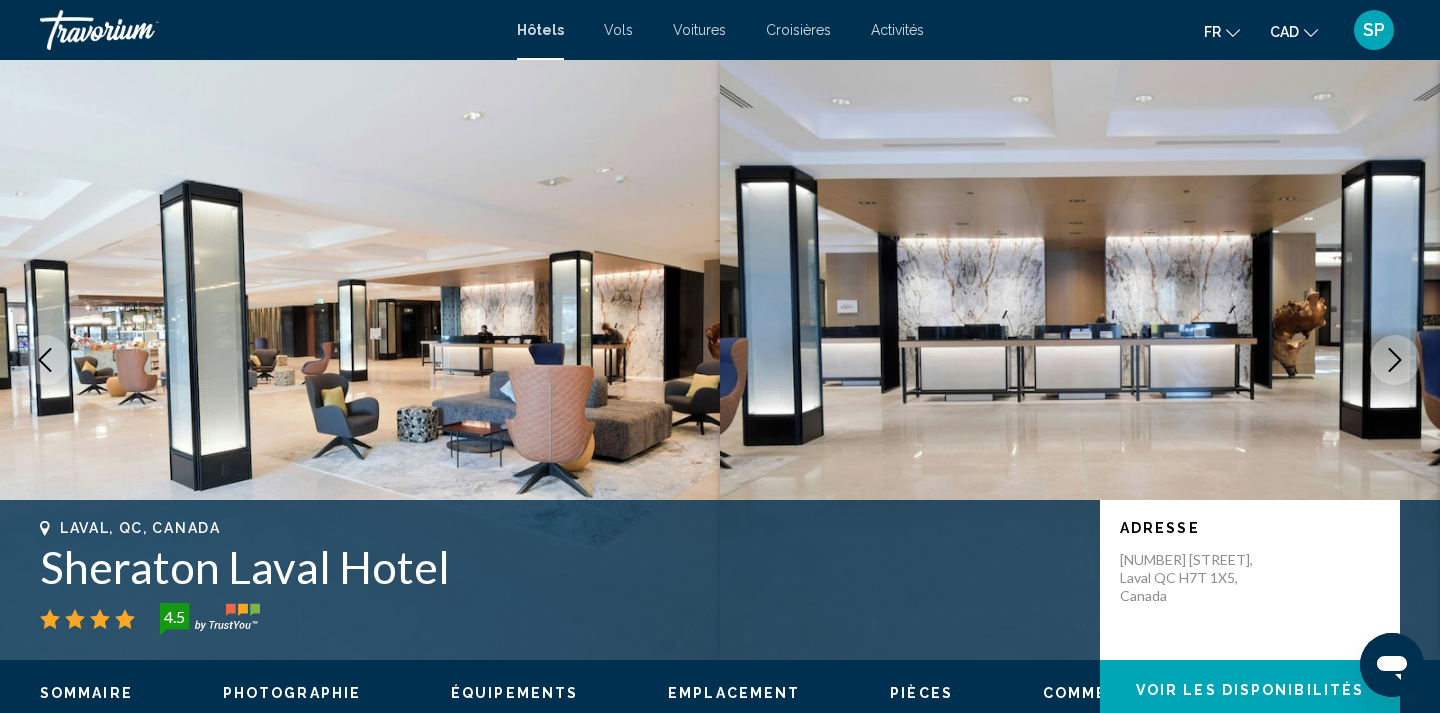 click on "Hôtels" at bounding box center [540, 30] 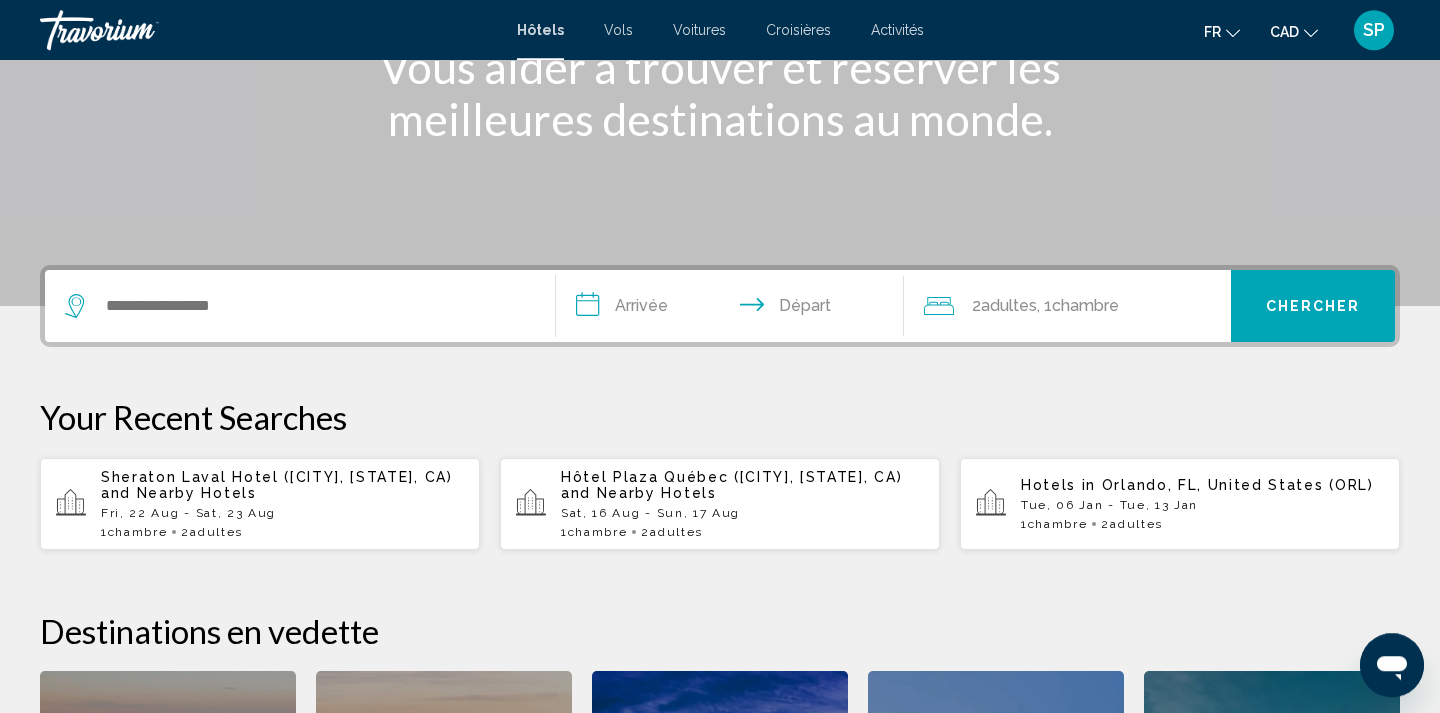 scroll, scrollTop: 306, scrollLeft: 0, axis: vertical 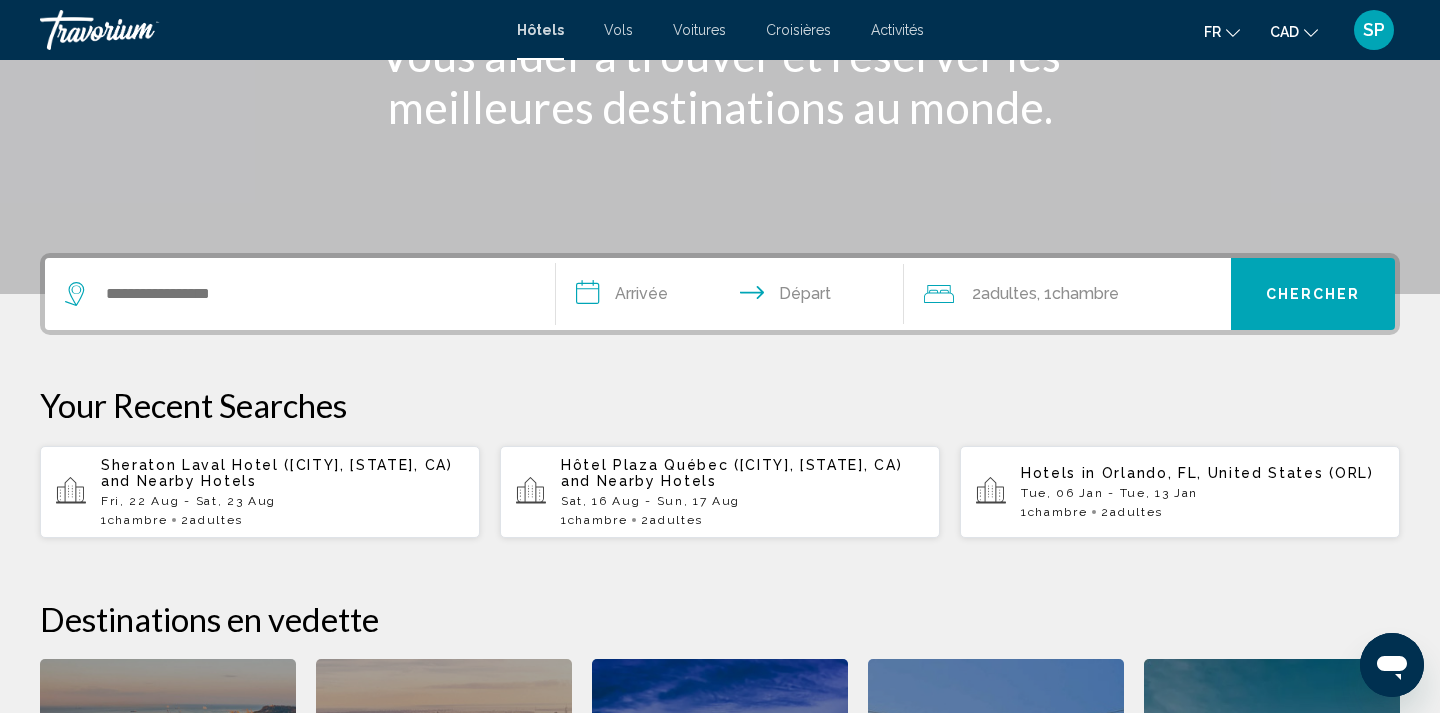 click on "Sheraton Laval Hotel (Laval, QC, CA)    and Nearby Hotels  Fri, 22 Aug - Sat, 23 Aug  1  Chambre pièces 2  Adulte Adultes" at bounding box center (282, 492) 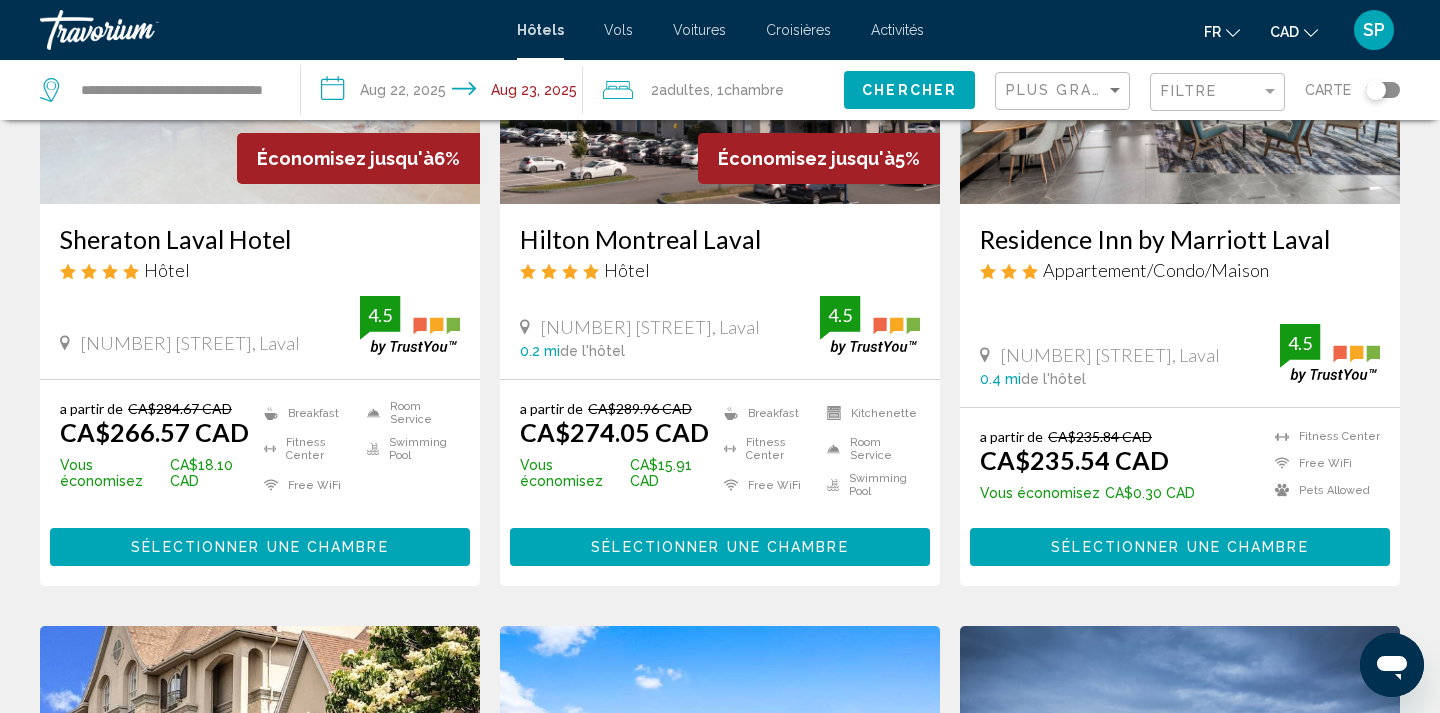 scroll, scrollTop: 0, scrollLeft: 0, axis: both 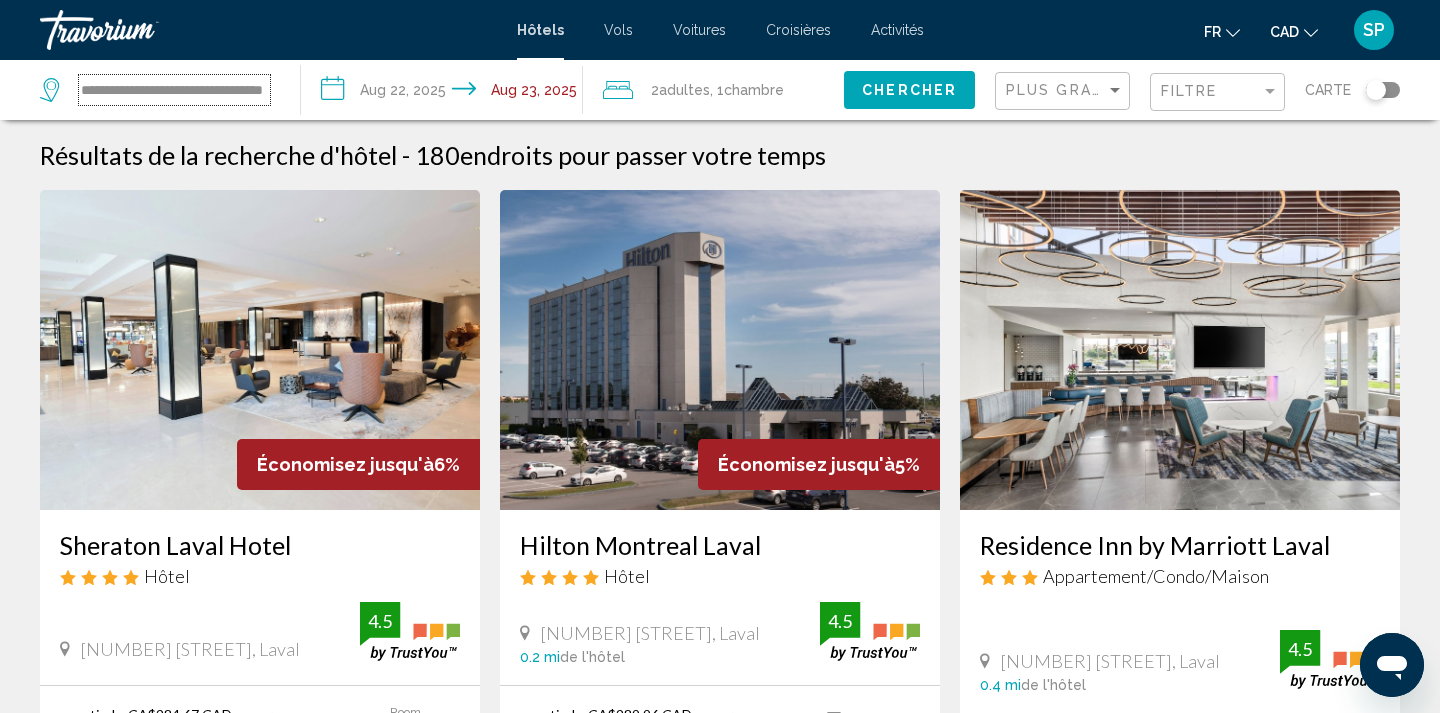 click on "**********" at bounding box center (174, 90) 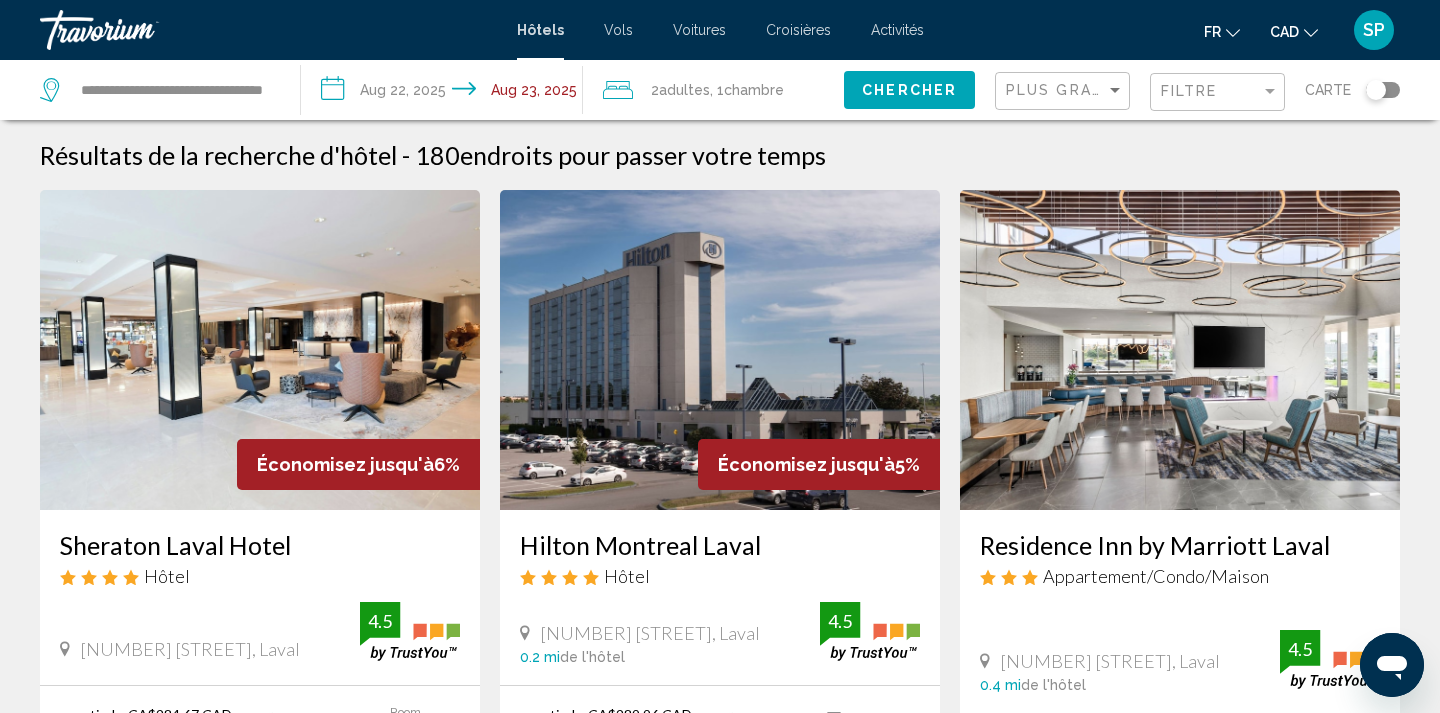 drag, startPoint x: 278, startPoint y: 88, endPoint x: 0, endPoint y: 88, distance: 278 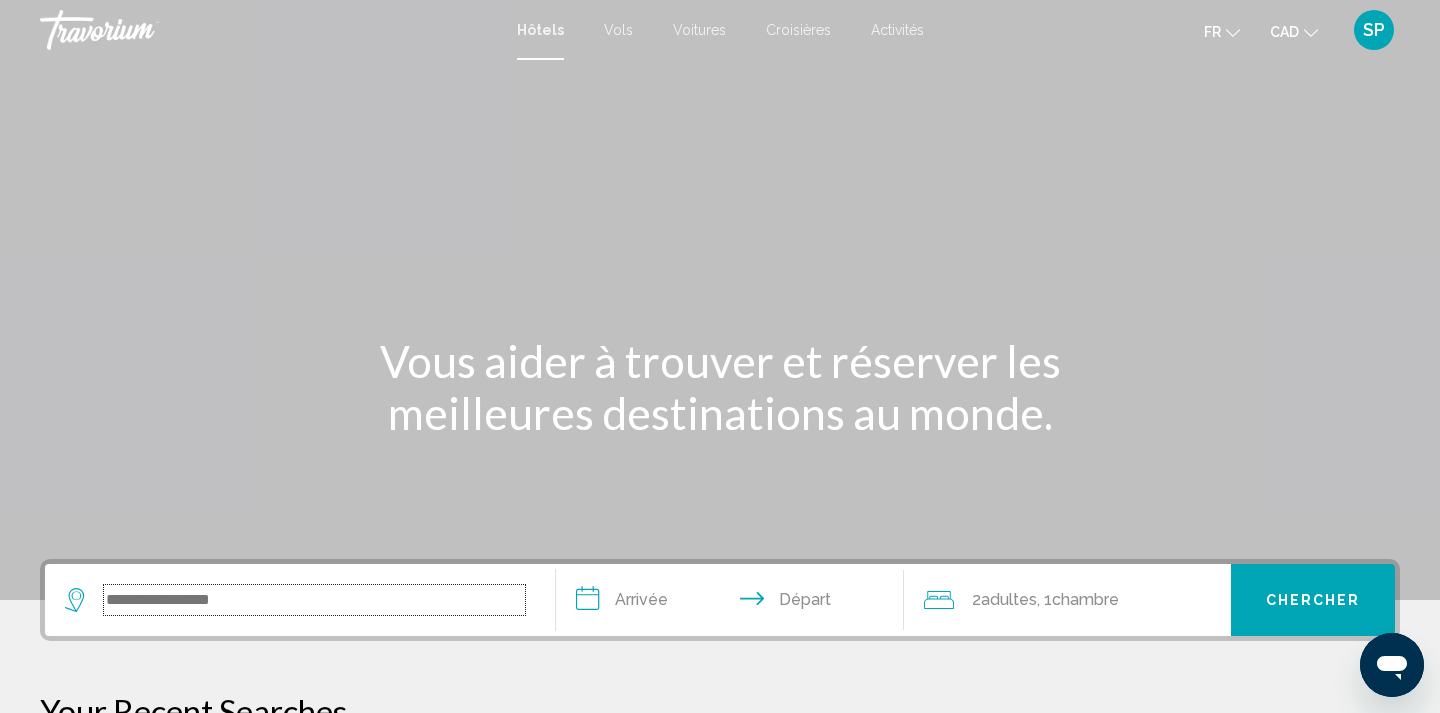 click at bounding box center [314, 600] 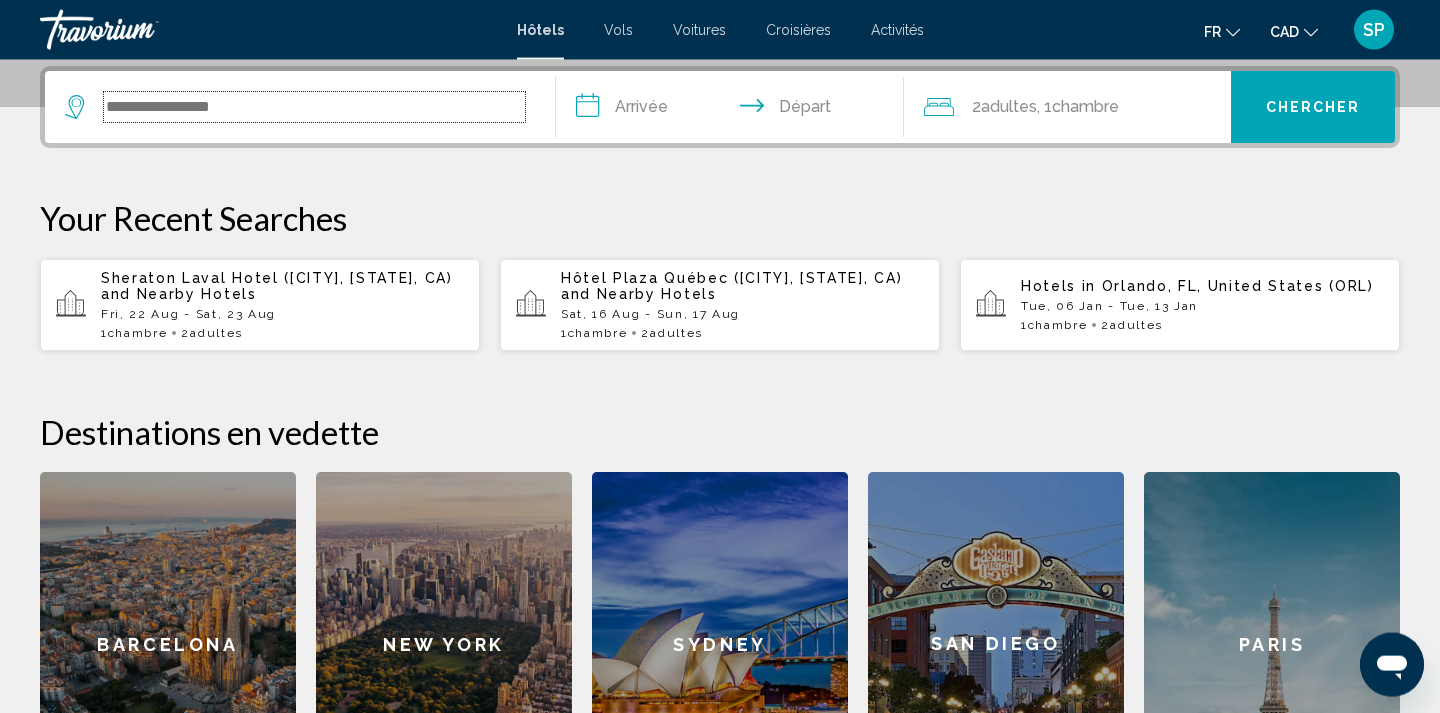 scroll, scrollTop: 494, scrollLeft: 0, axis: vertical 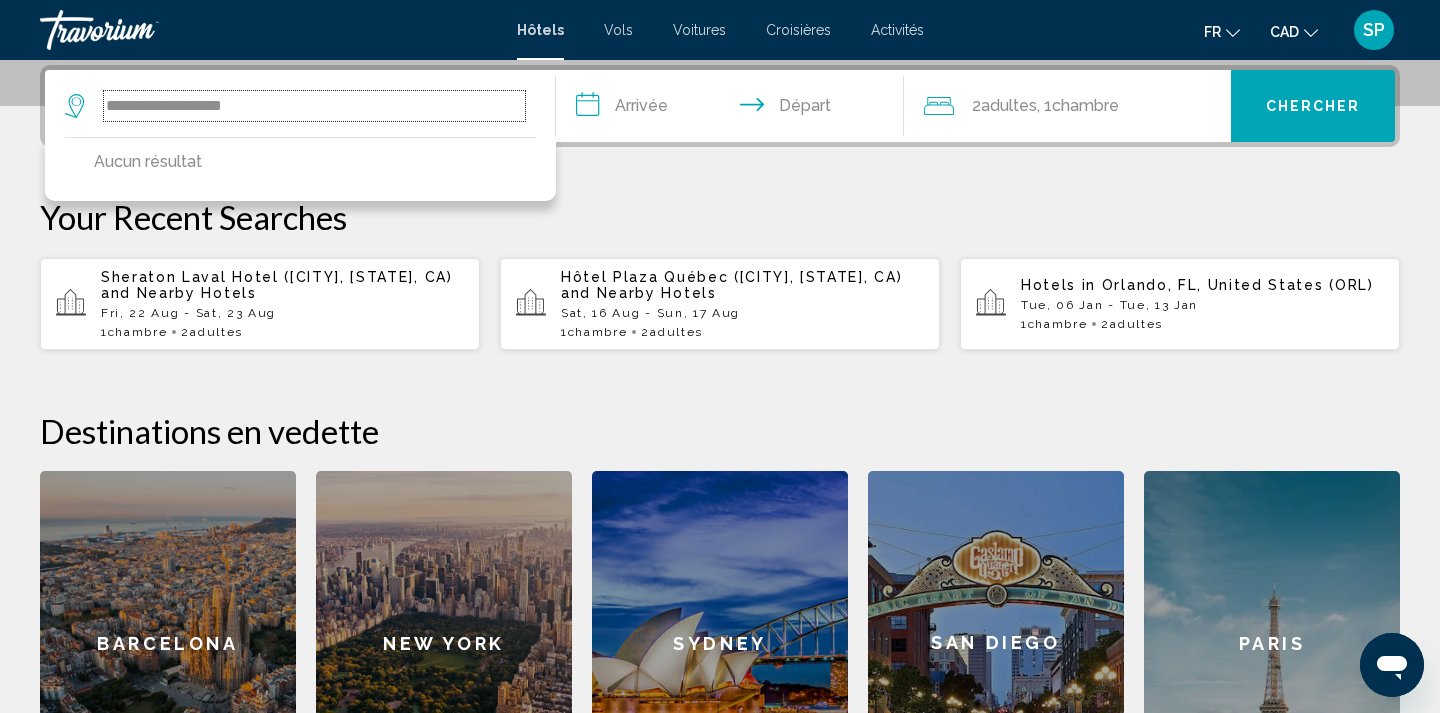 type on "**********" 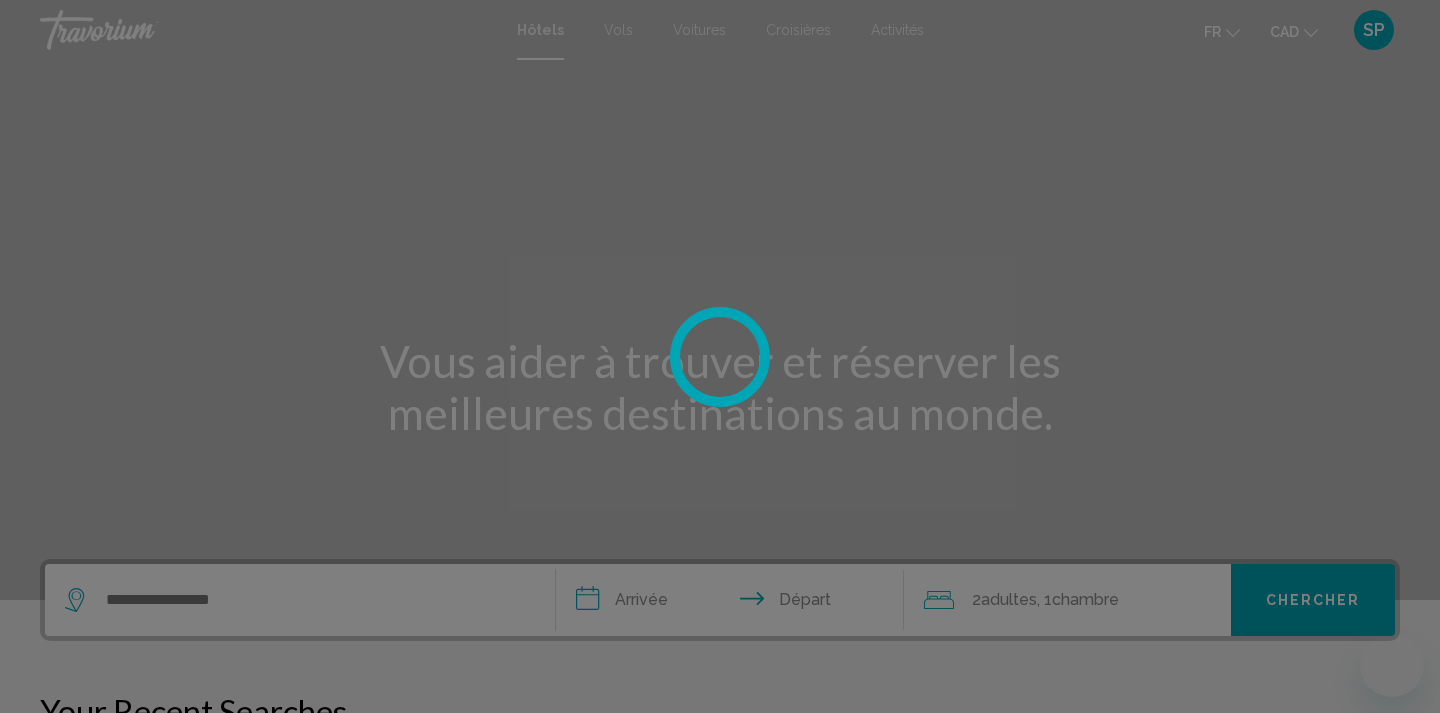 scroll, scrollTop: 0, scrollLeft: 0, axis: both 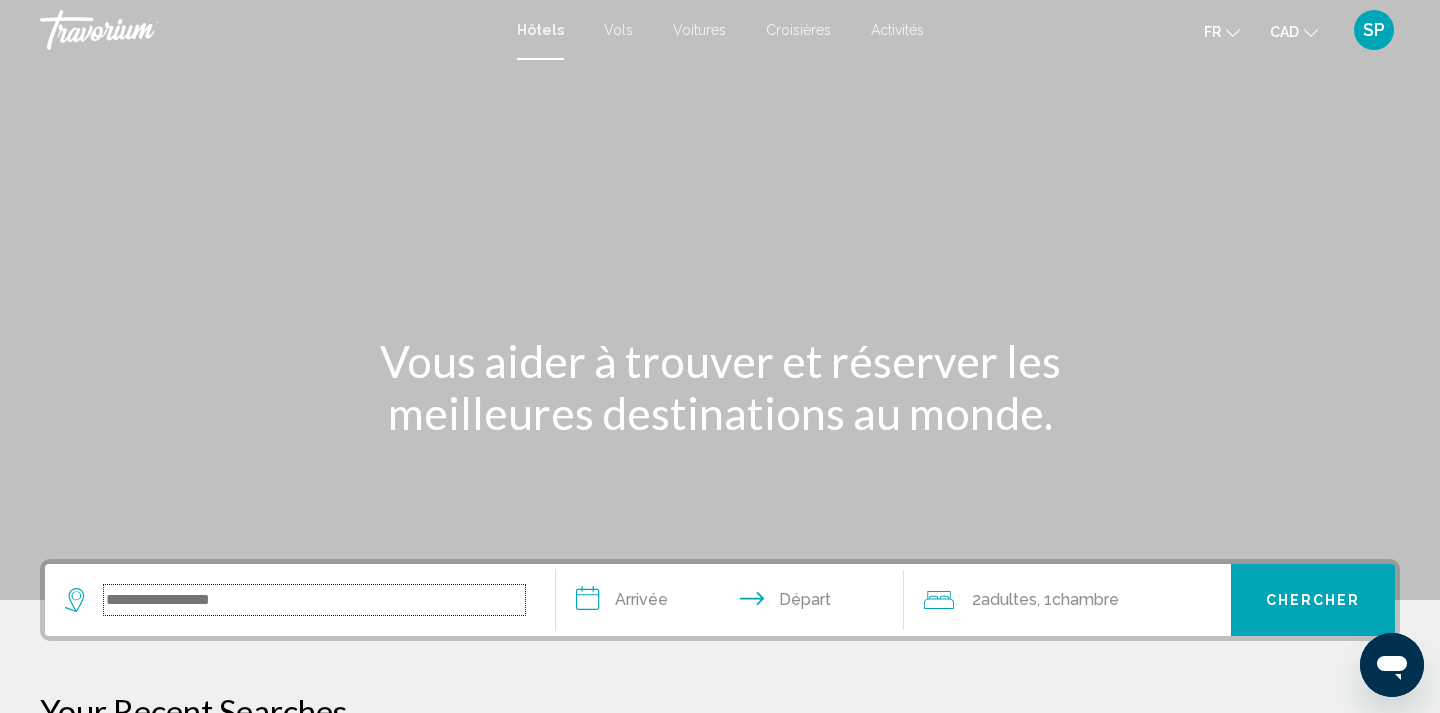 click at bounding box center (314, 600) 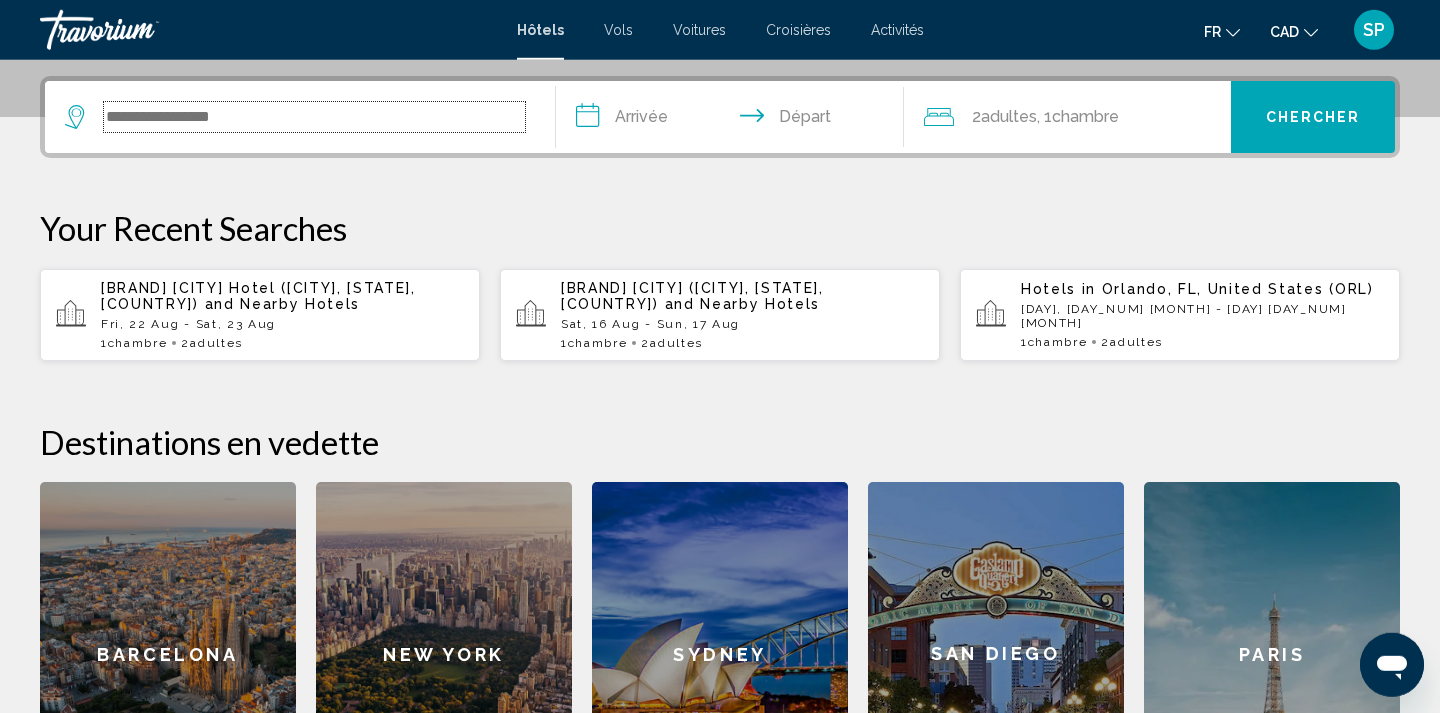 scroll, scrollTop: 494, scrollLeft: 0, axis: vertical 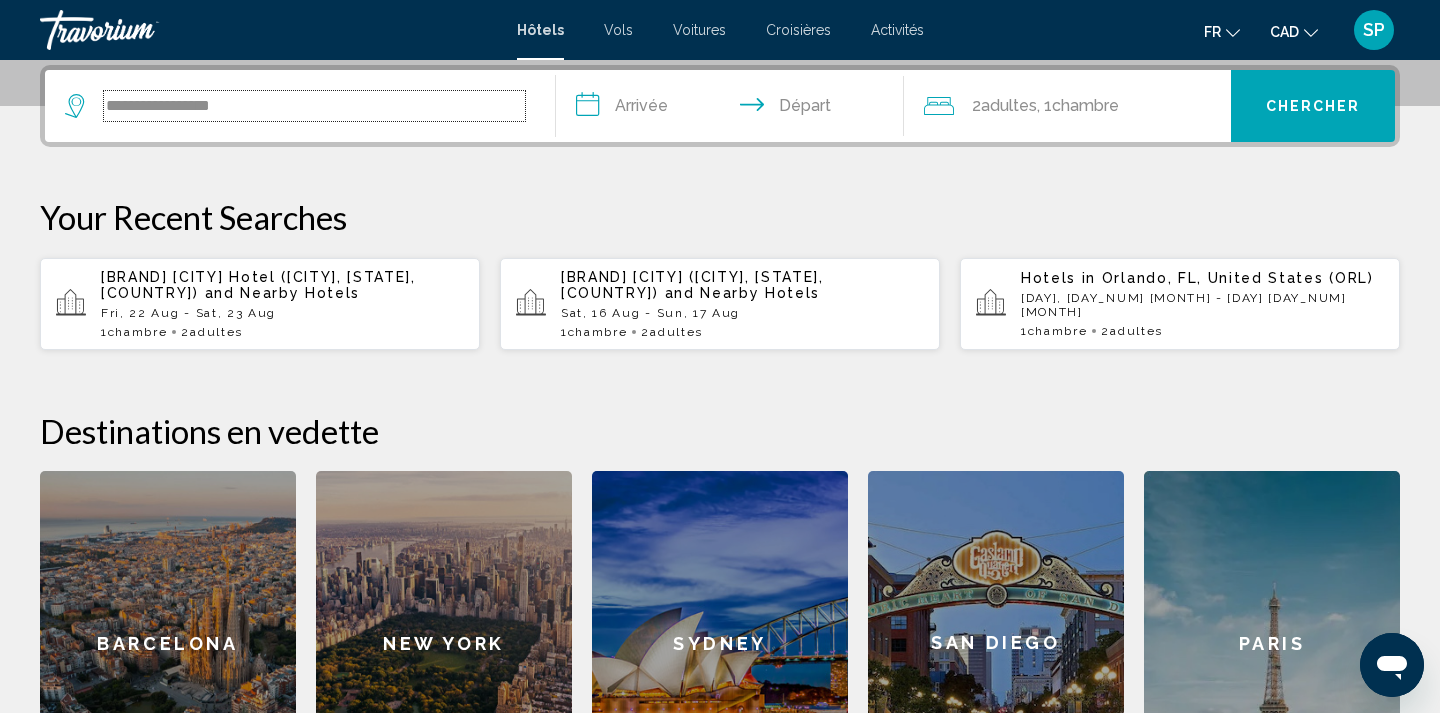 drag, startPoint x: 251, startPoint y: 107, endPoint x: 0, endPoint y: 107, distance: 251 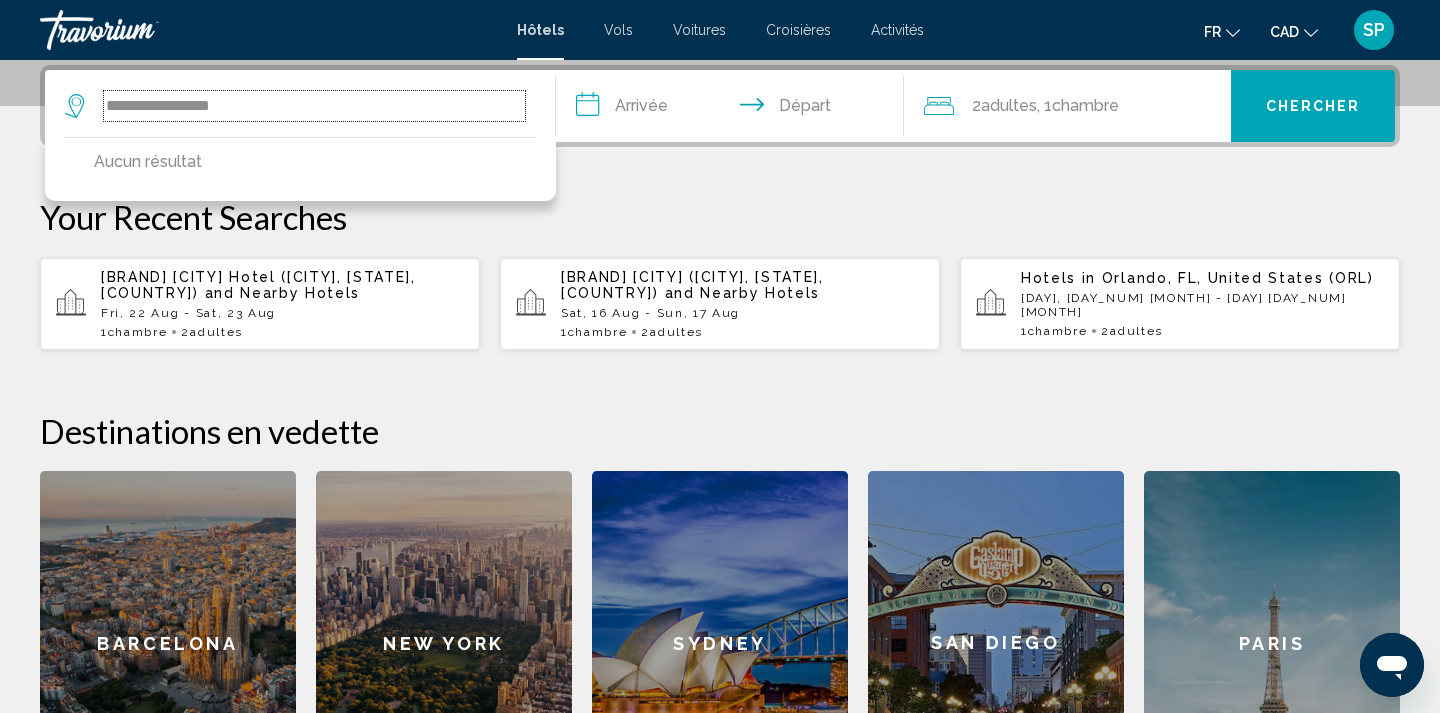 paste on "********" 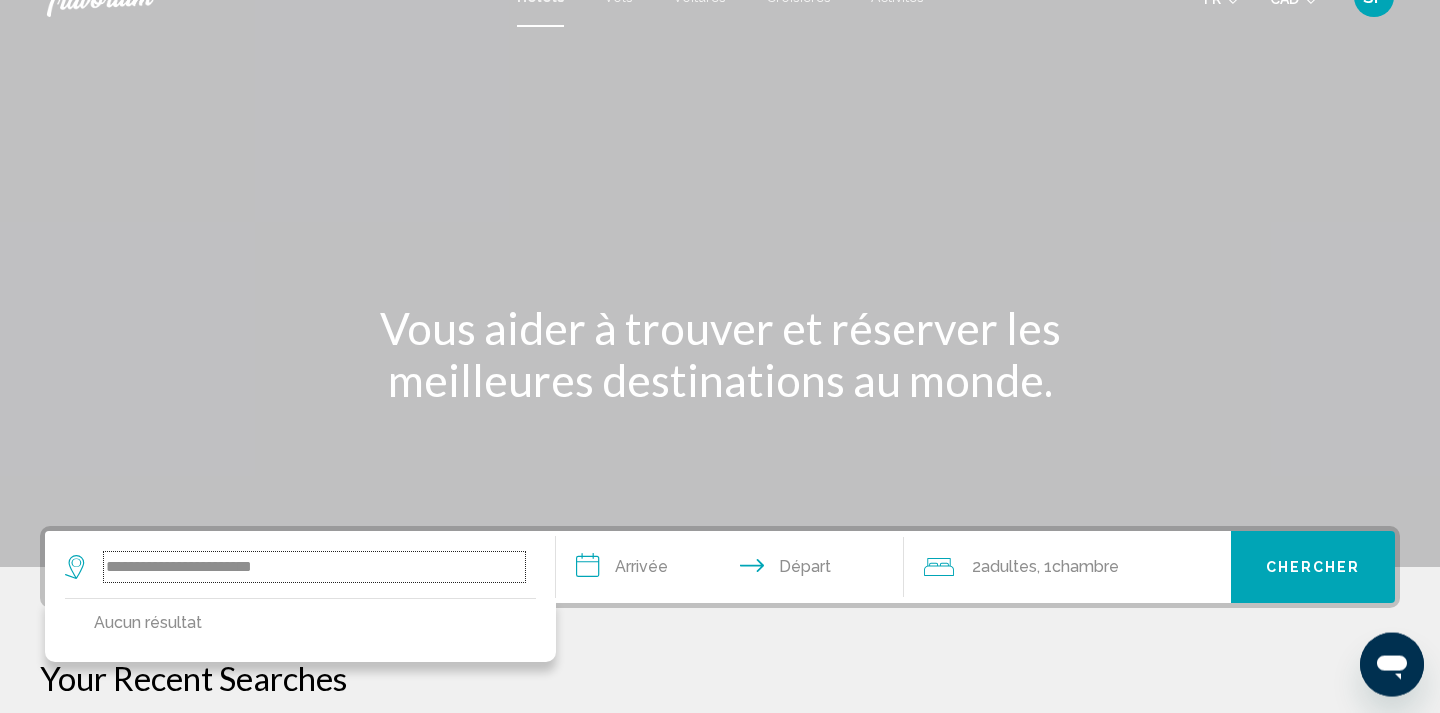 scroll, scrollTop: 0, scrollLeft: 0, axis: both 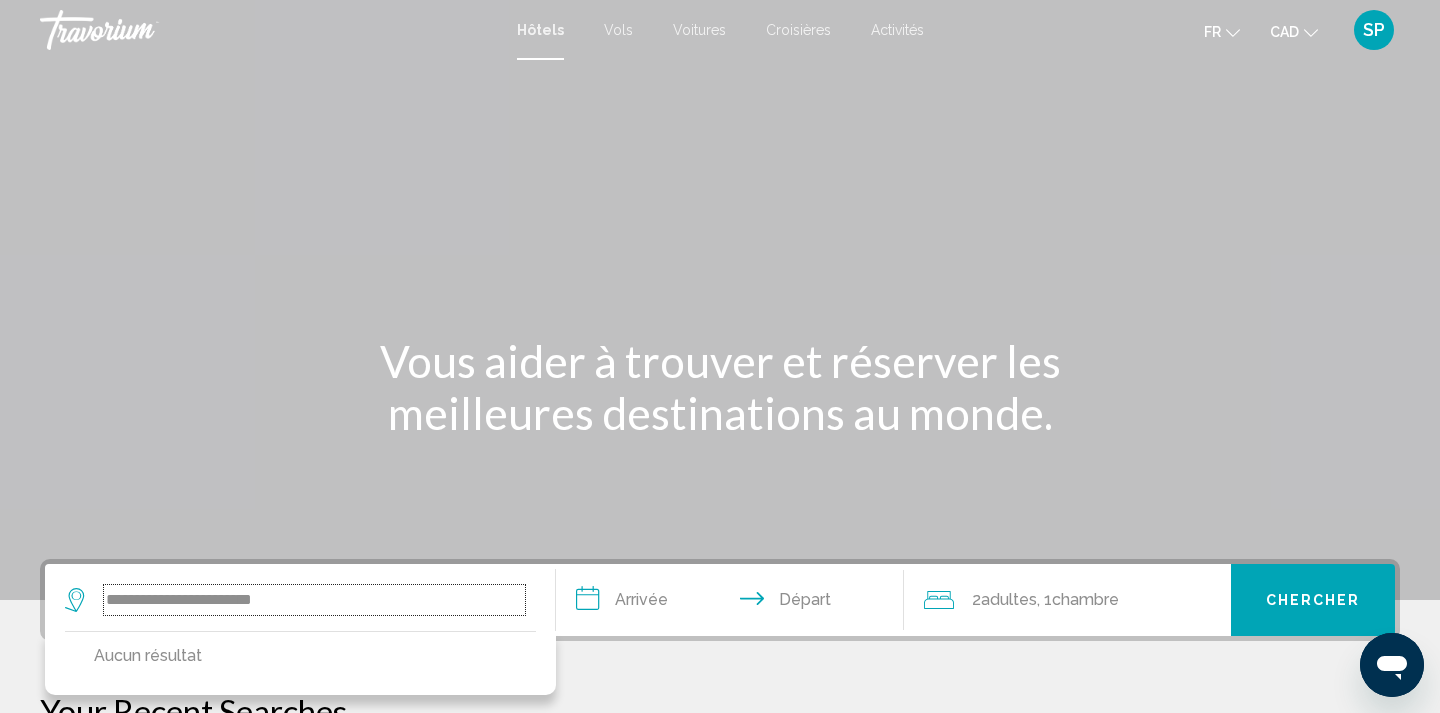type on "**********" 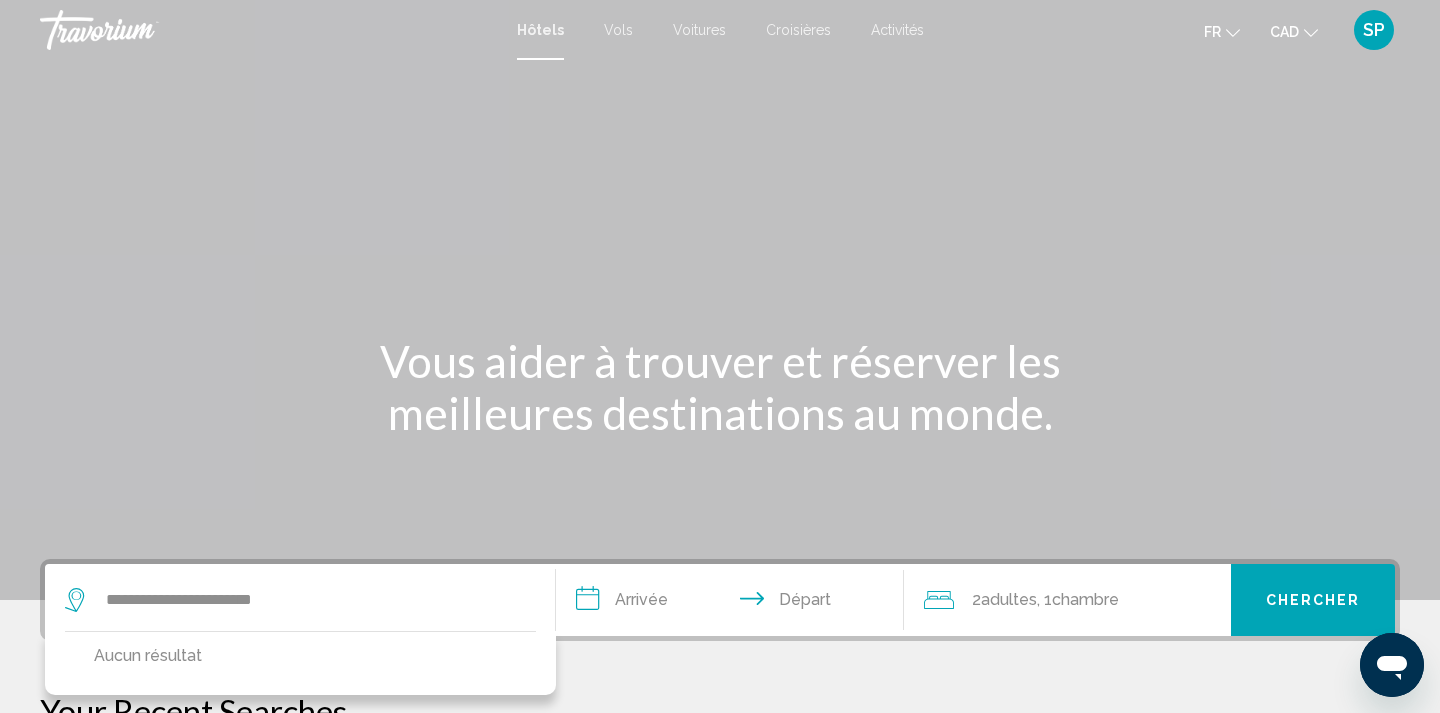 click on "Hôtels" at bounding box center (540, 30) 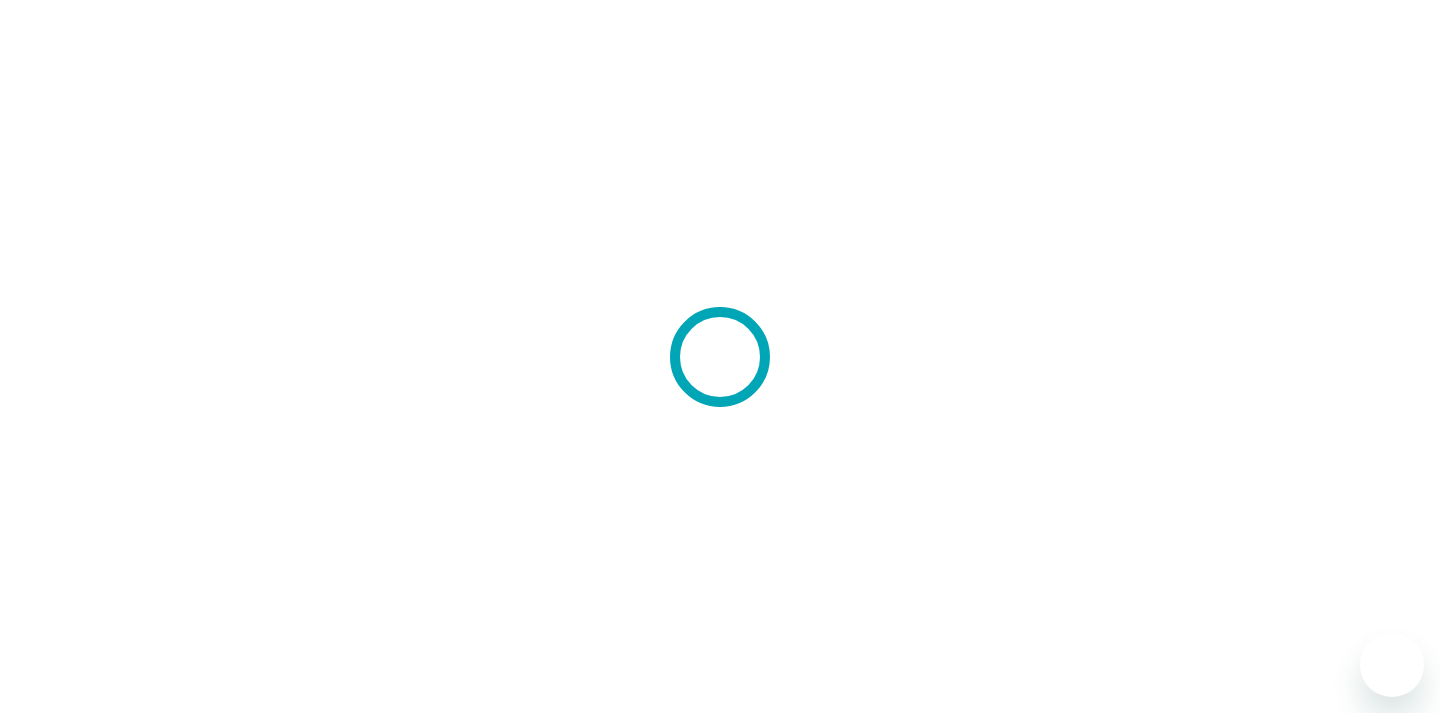 scroll, scrollTop: 0, scrollLeft: 0, axis: both 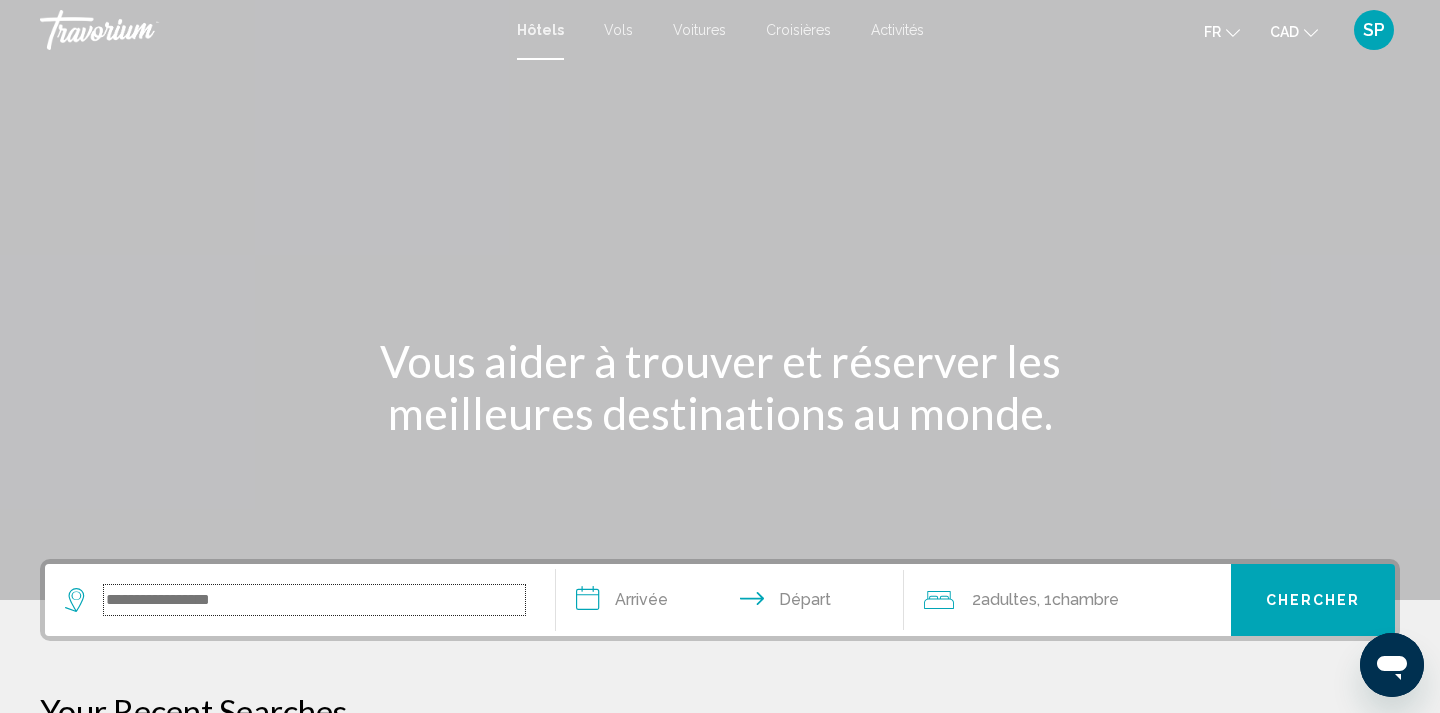 click at bounding box center (314, 600) 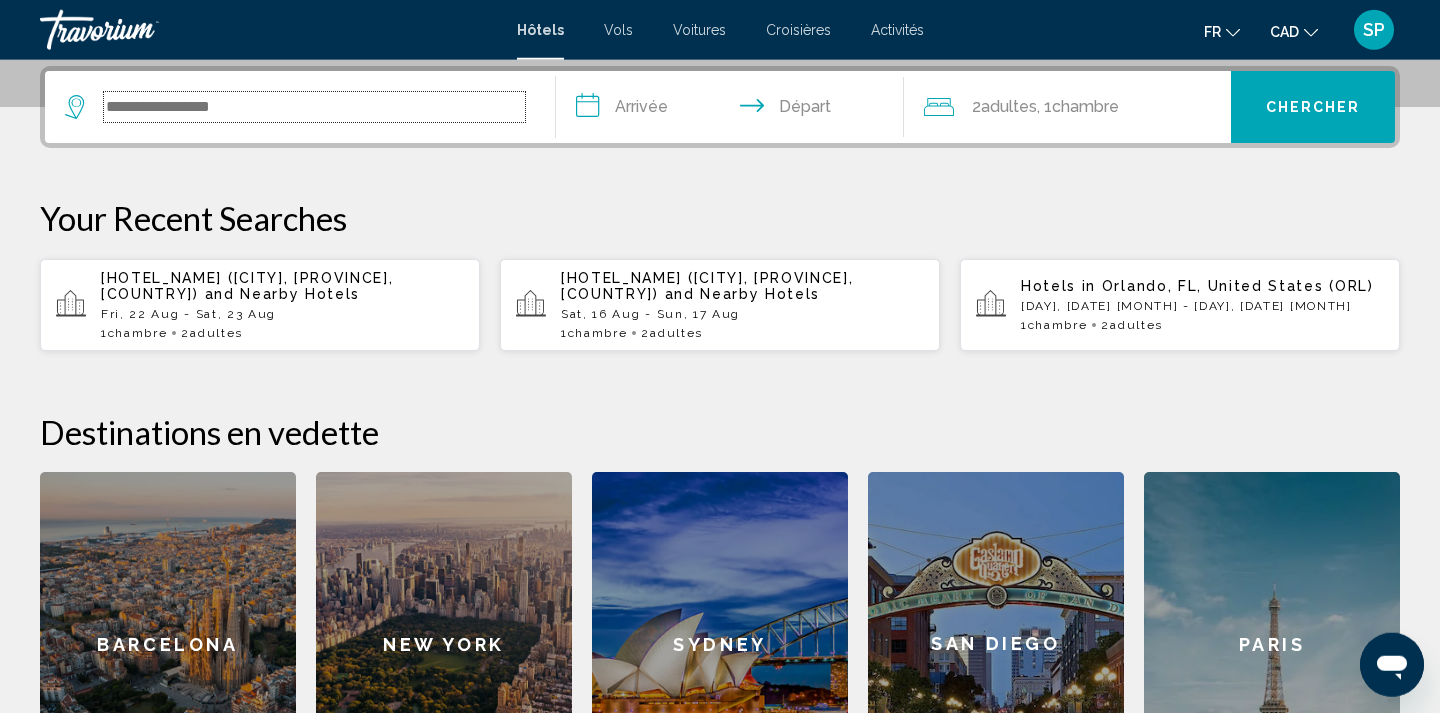 scroll, scrollTop: 494, scrollLeft: 0, axis: vertical 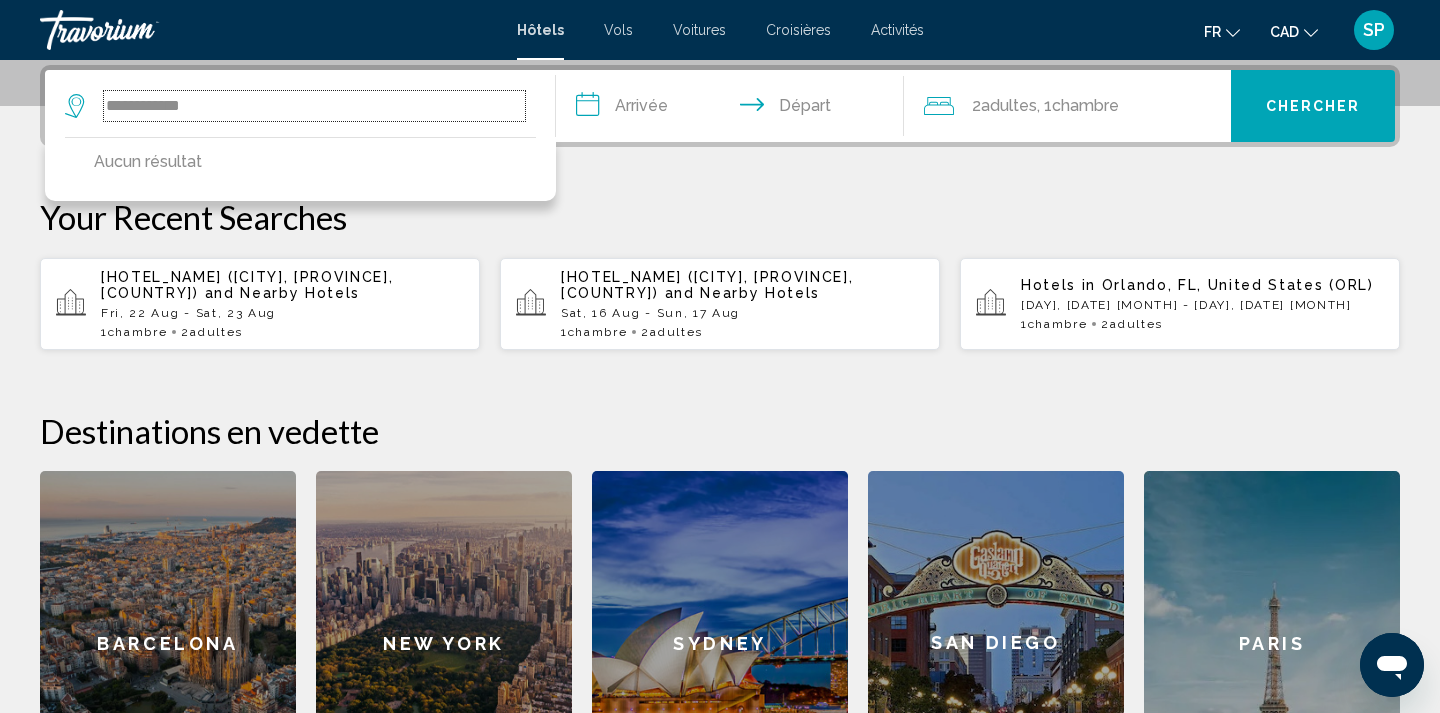 type on "**********" 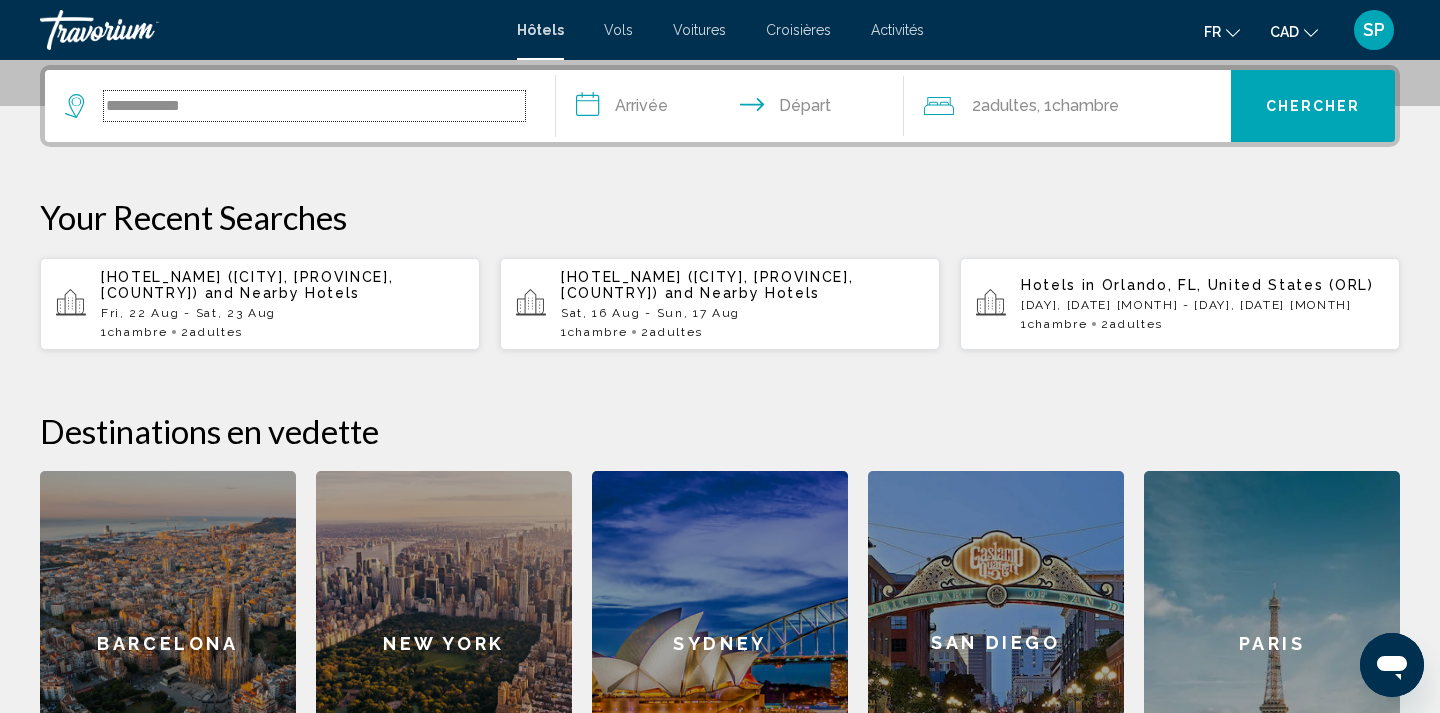 click on "**********" at bounding box center (314, 106) 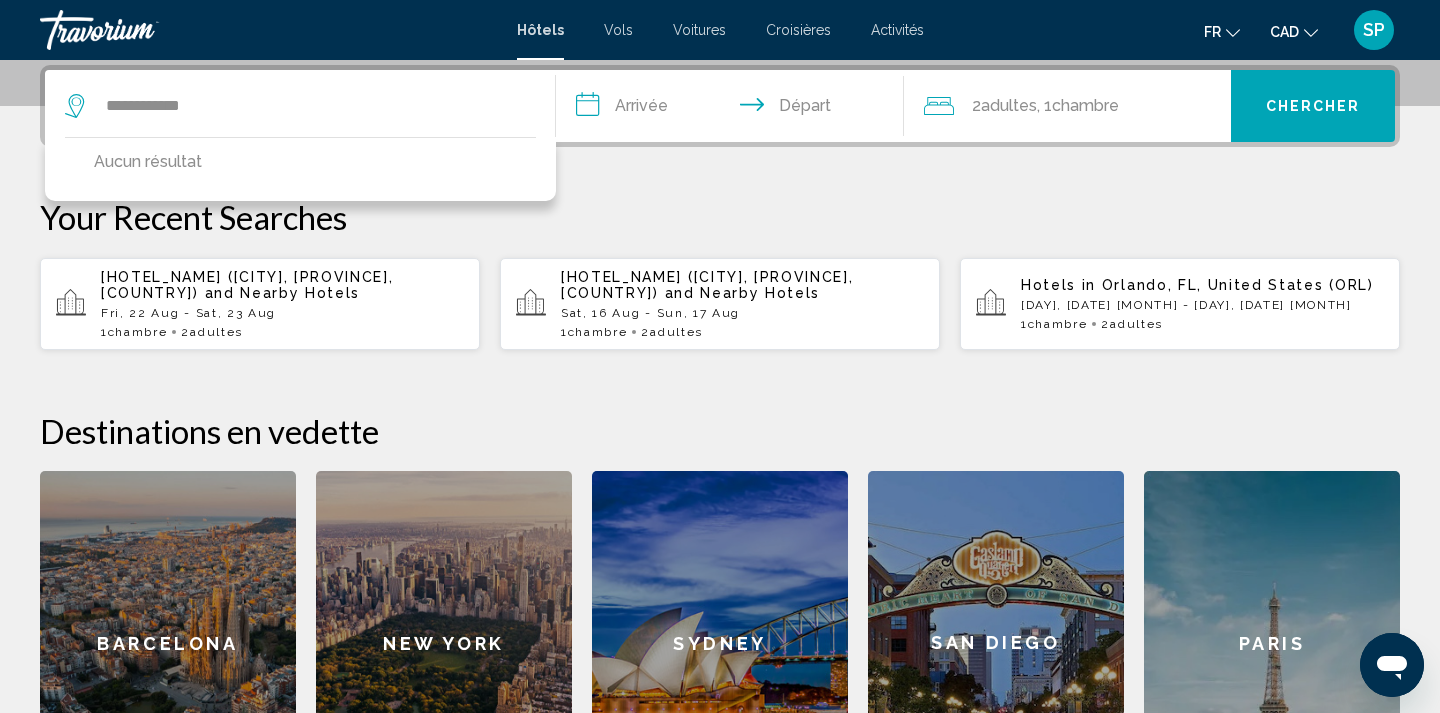 click on "Sheraton Laval Hotel (Laval, QC, CA)    and Nearby Hotels" at bounding box center [282, 285] 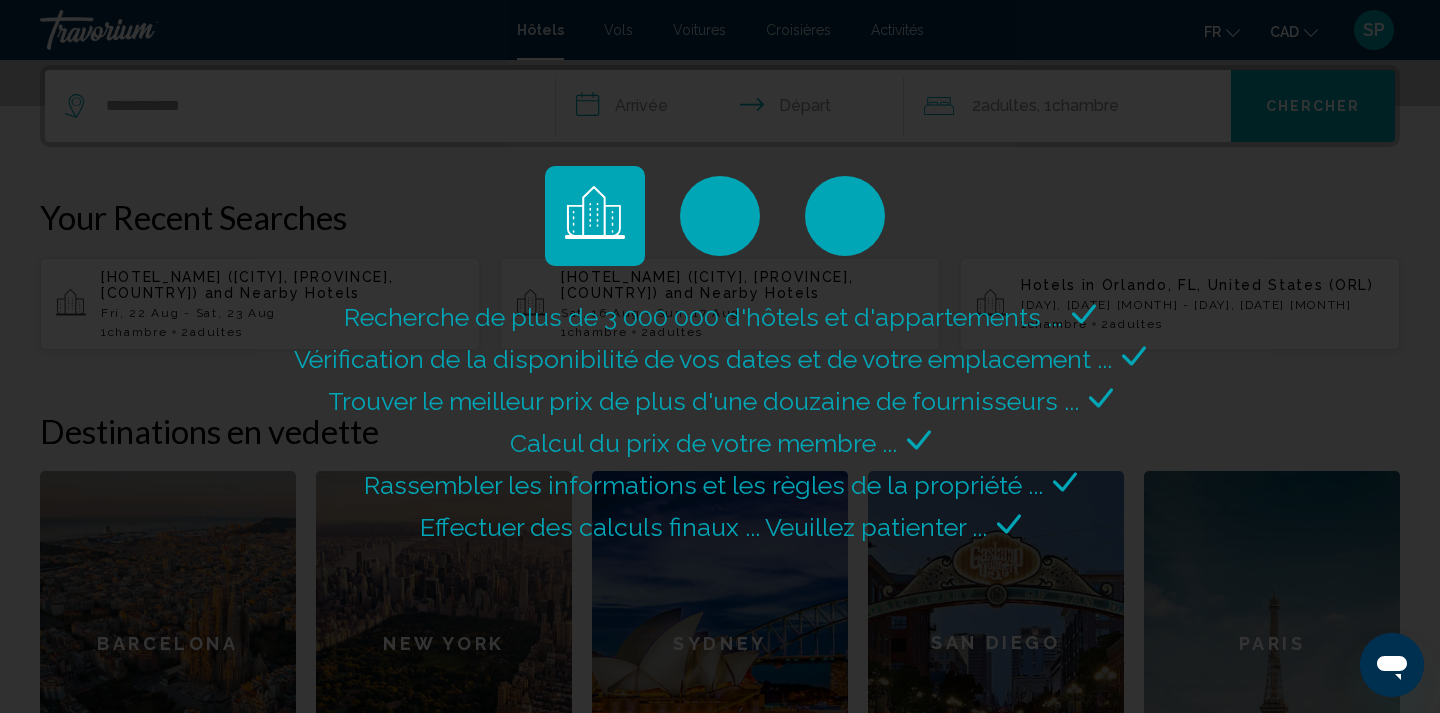scroll, scrollTop: 0, scrollLeft: 0, axis: both 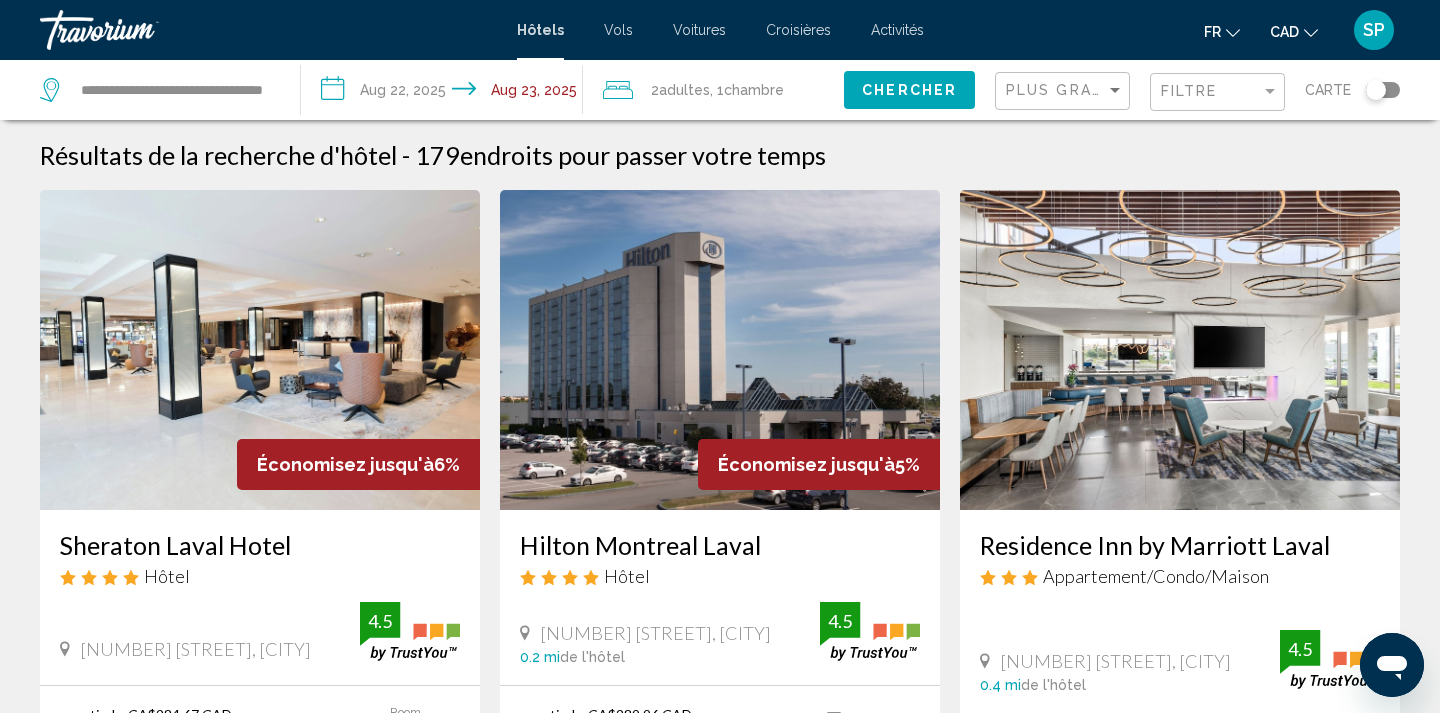 click on "Sheraton Laval Hotel
Hôtel" at bounding box center [260, 566] 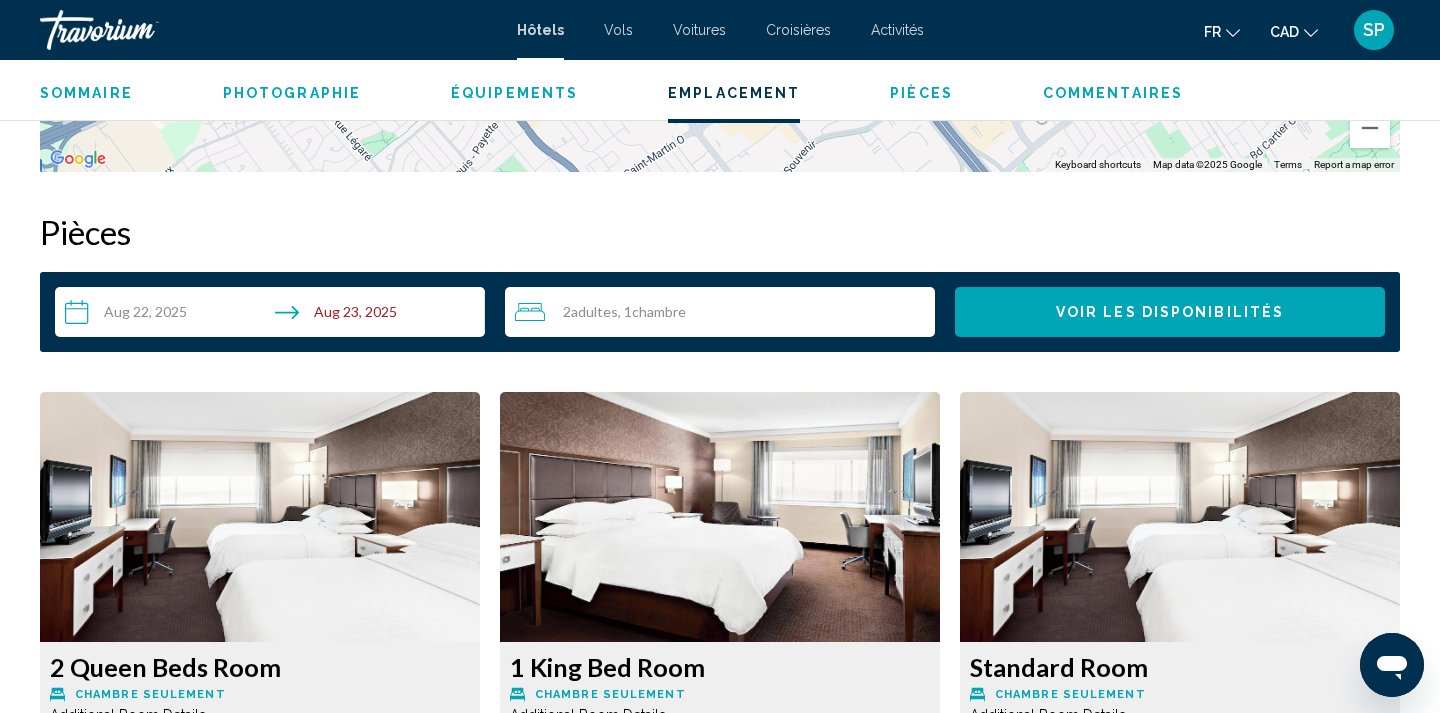 scroll, scrollTop: 2848, scrollLeft: 0, axis: vertical 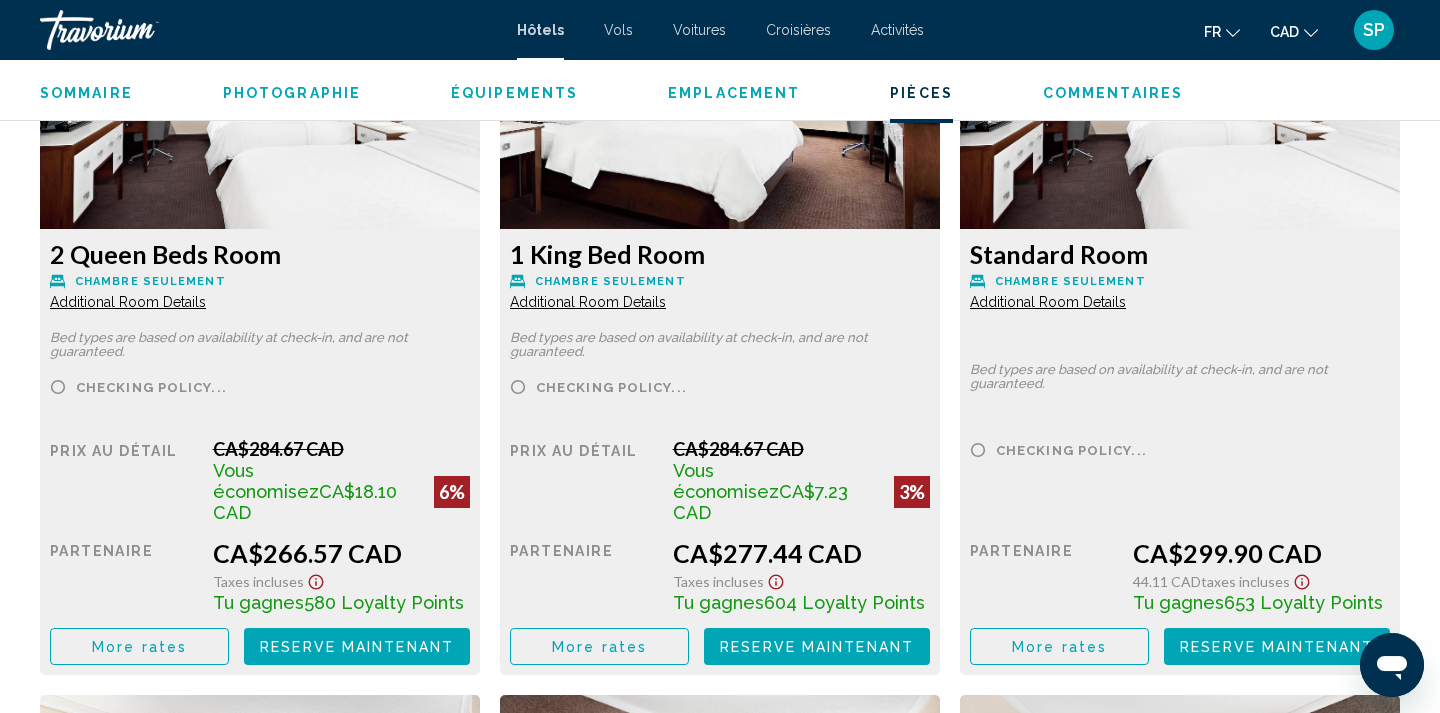 click on "Additional Room Details" at bounding box center (128, 302) 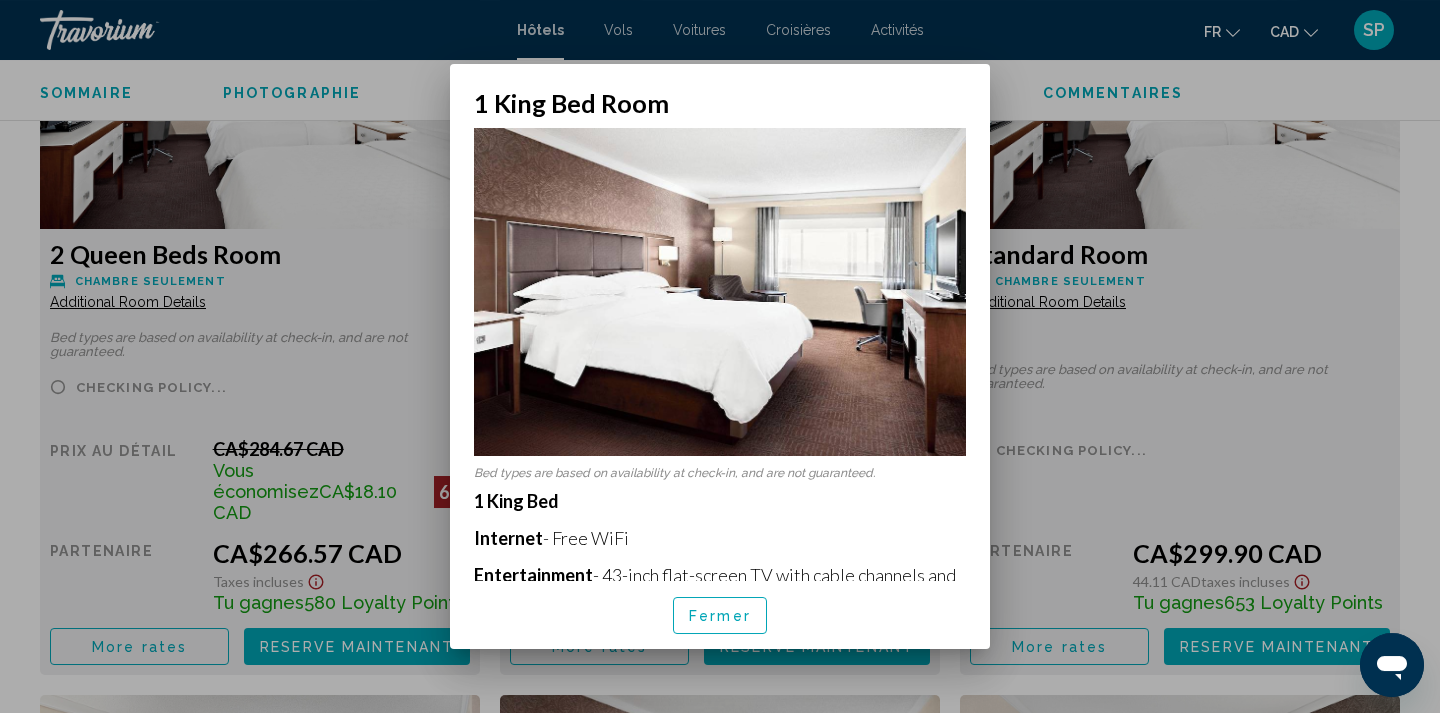 scroll, scrollTop: 0, scrollLeft: 0, axis: both 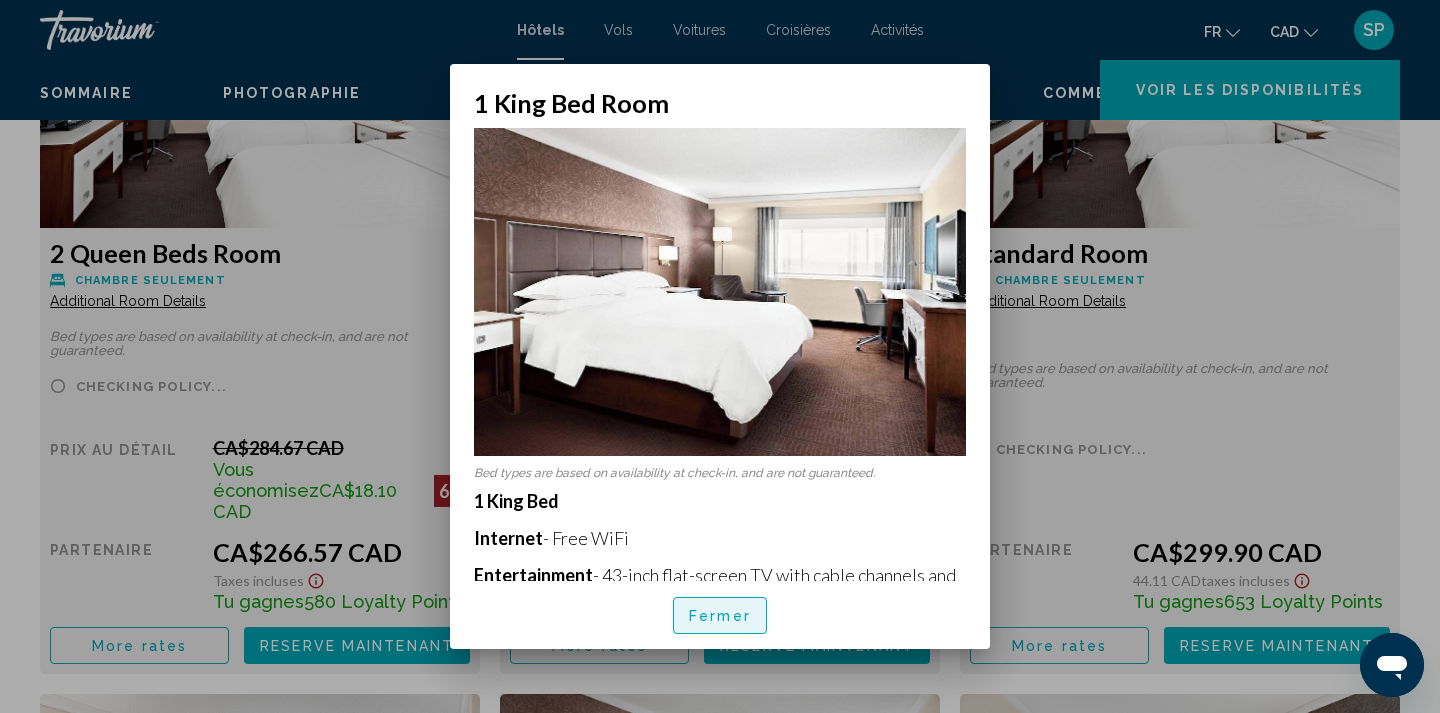 click on "Fermer" at bounding box center (720, 615) 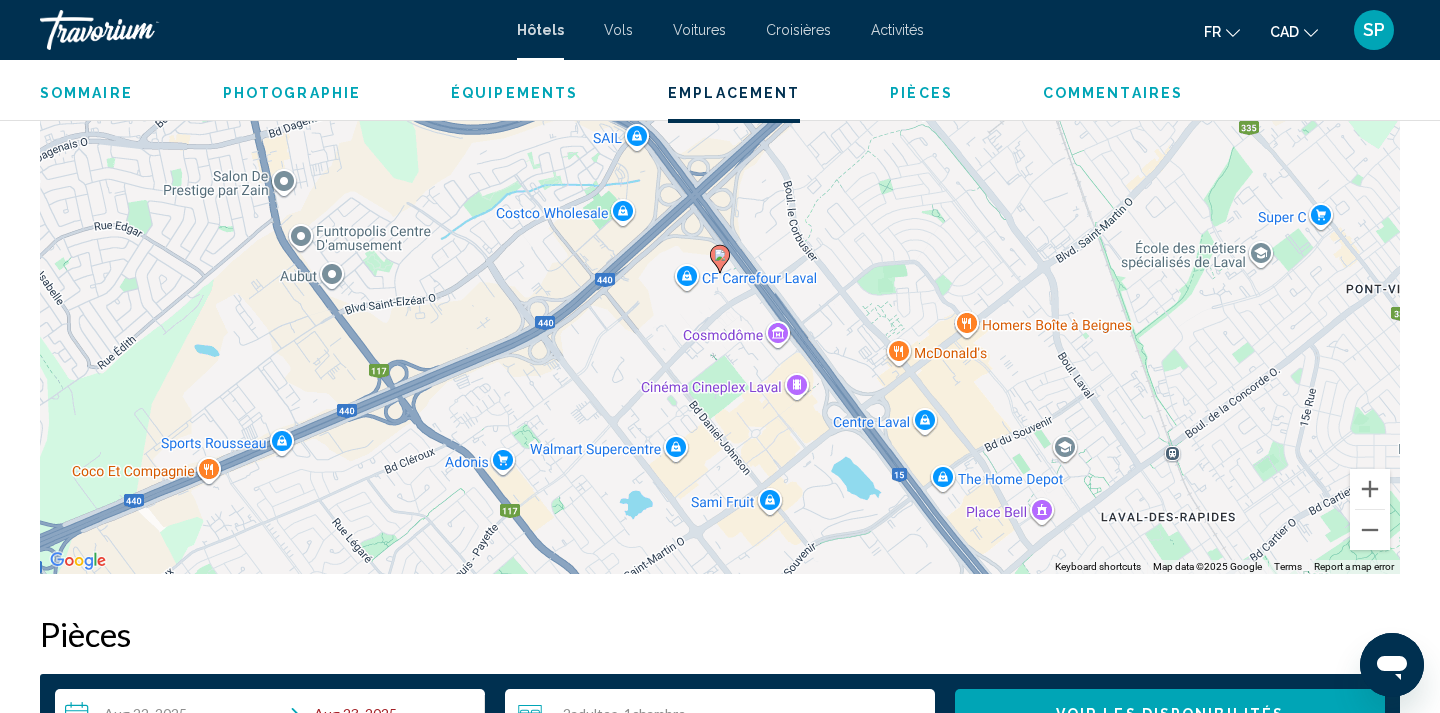 scroll, scrollTop: 1528, scrollLeft: 0, axis: vertical 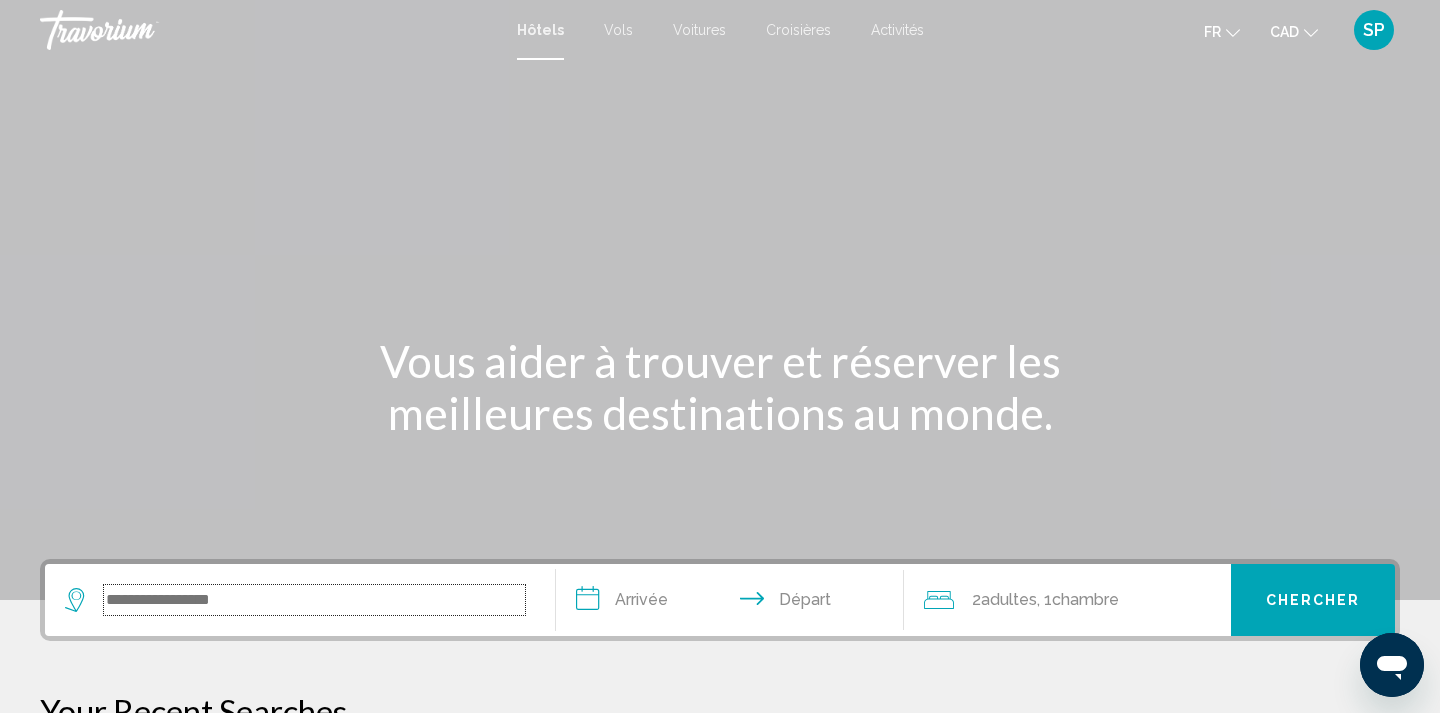click at bounding box center (314, 600) 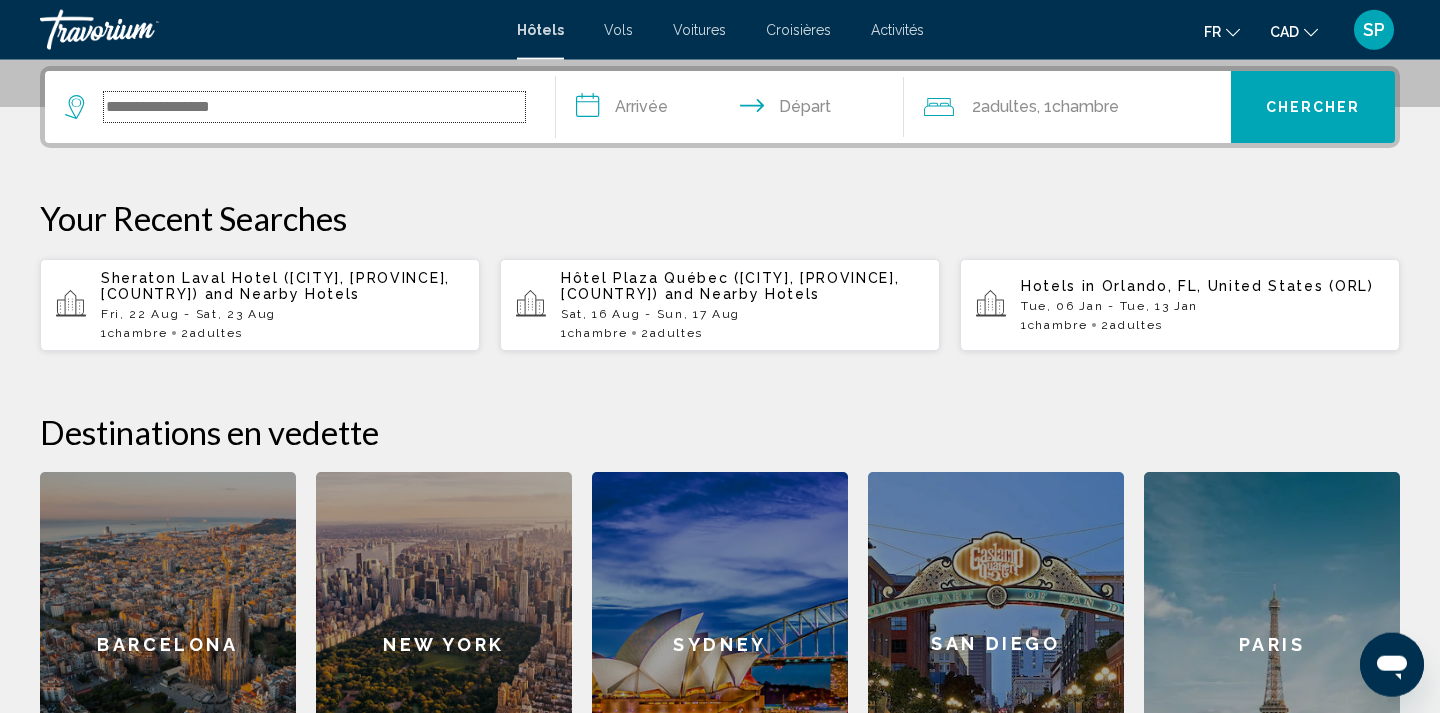 scroll, scrollTop: 494, scrollLeft: 0, axis: vertical 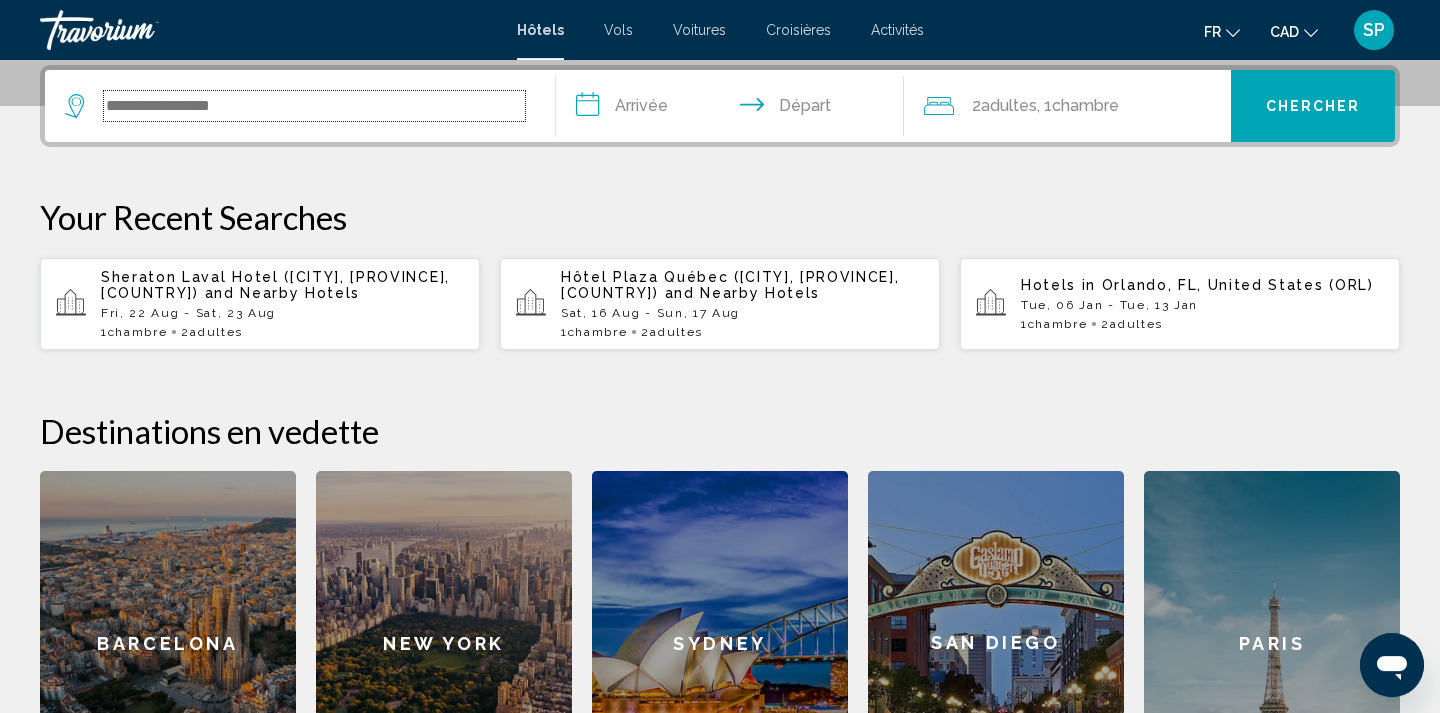 paste on "**********" 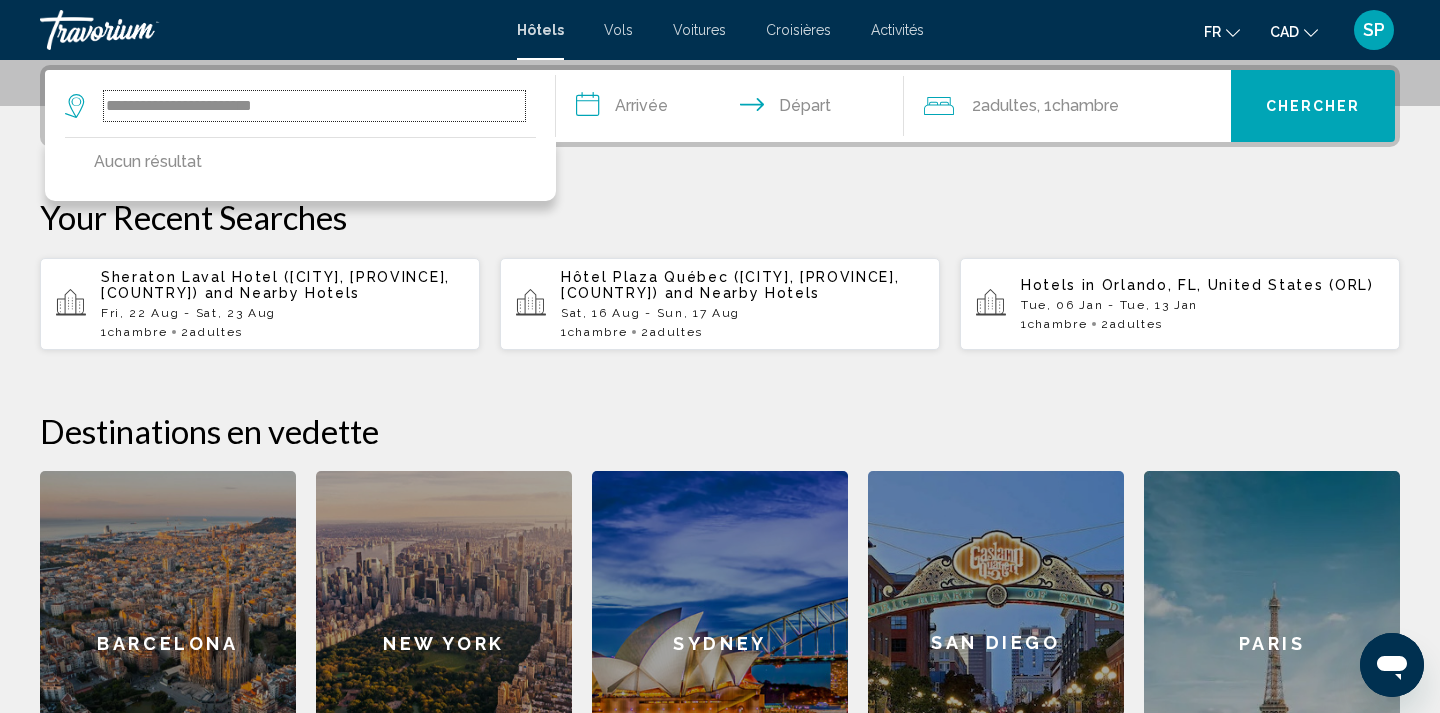type on "**********" 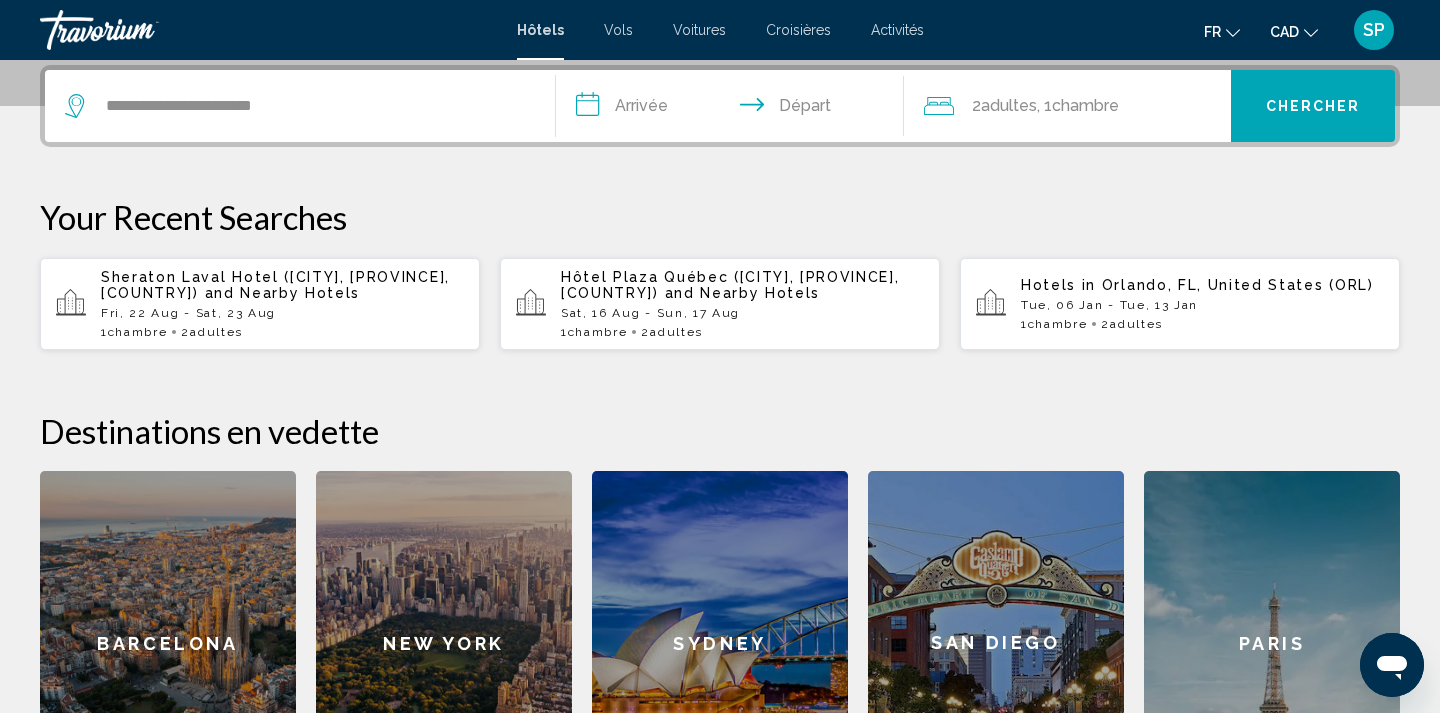 click on "**********" at bounding box center [734, 109] 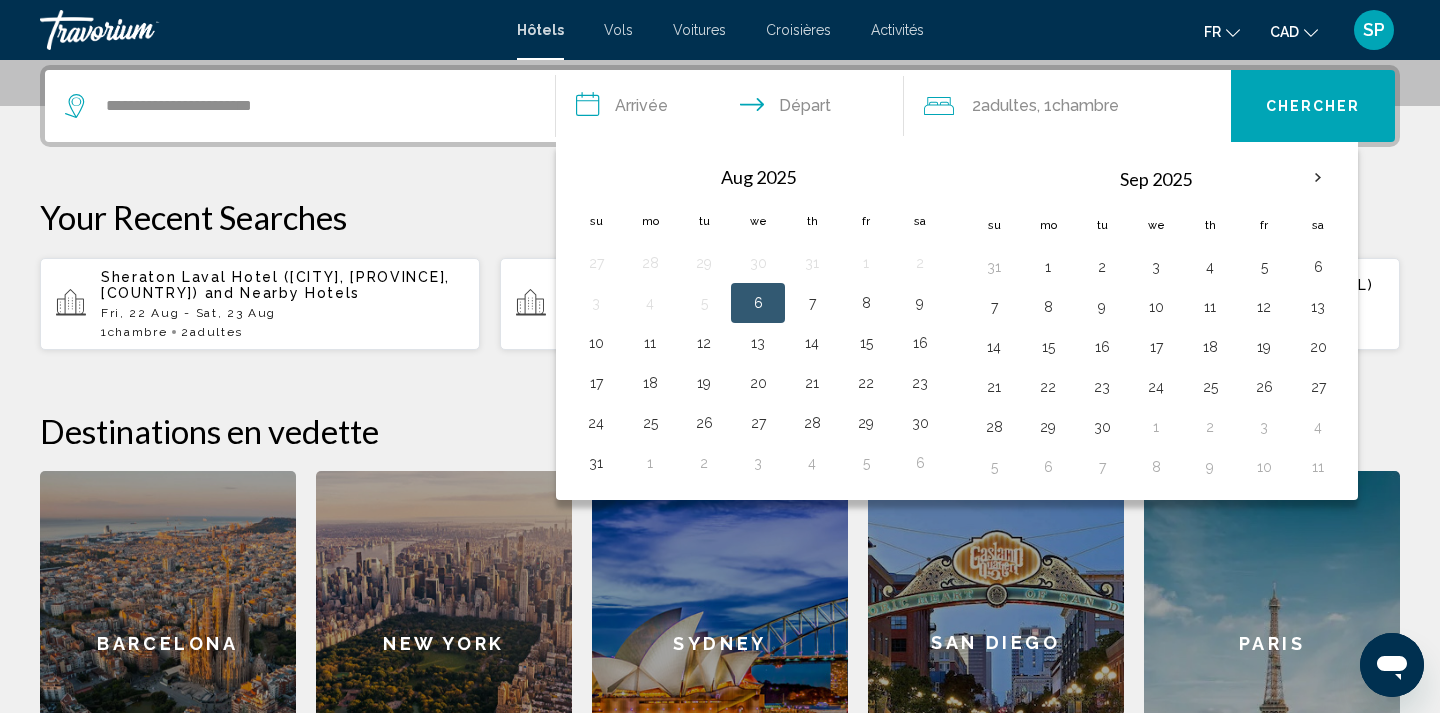 click on "**********" at bounding box center (734, 109) 